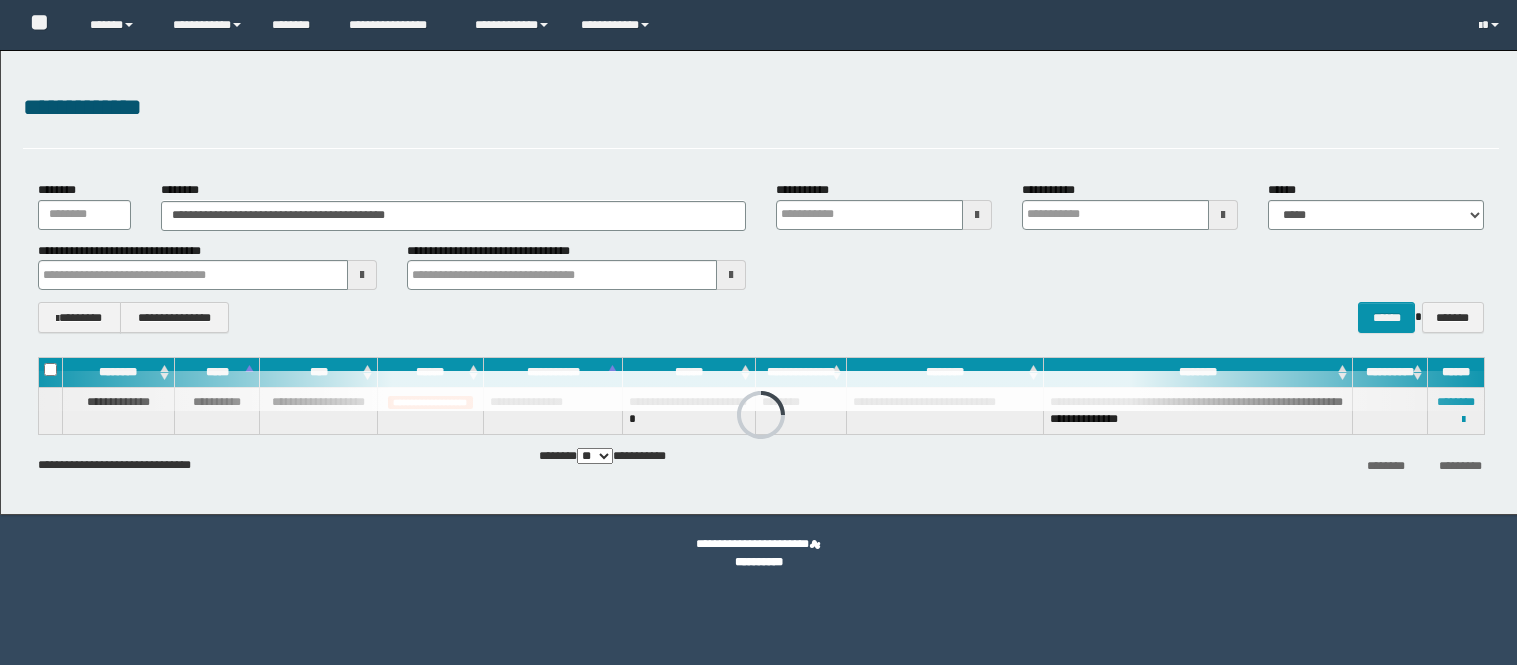 scroll, scrollTop: 0, scrollLeft: 0, axis: both 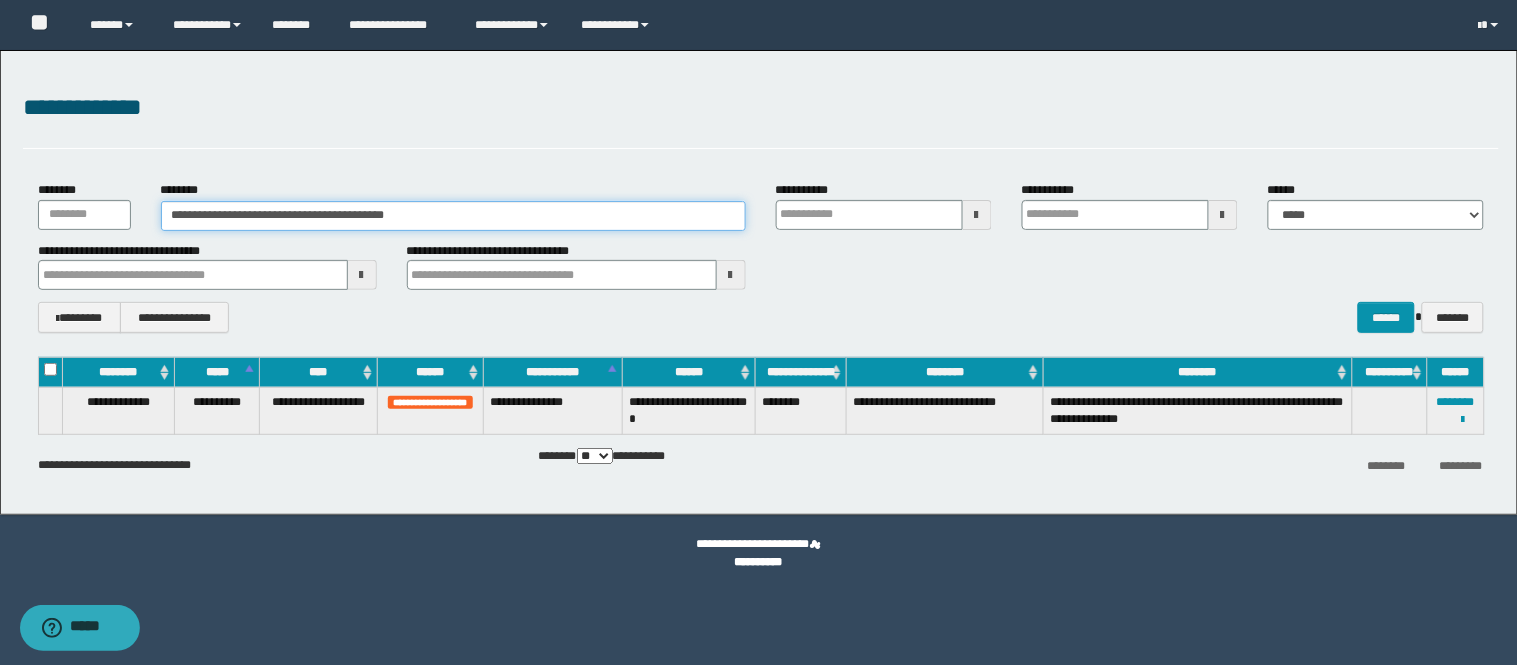 drag, startPoint x: 434, startPoint y: 203, endPoint x: 0, endPoint y: 204, distance: 434.00116 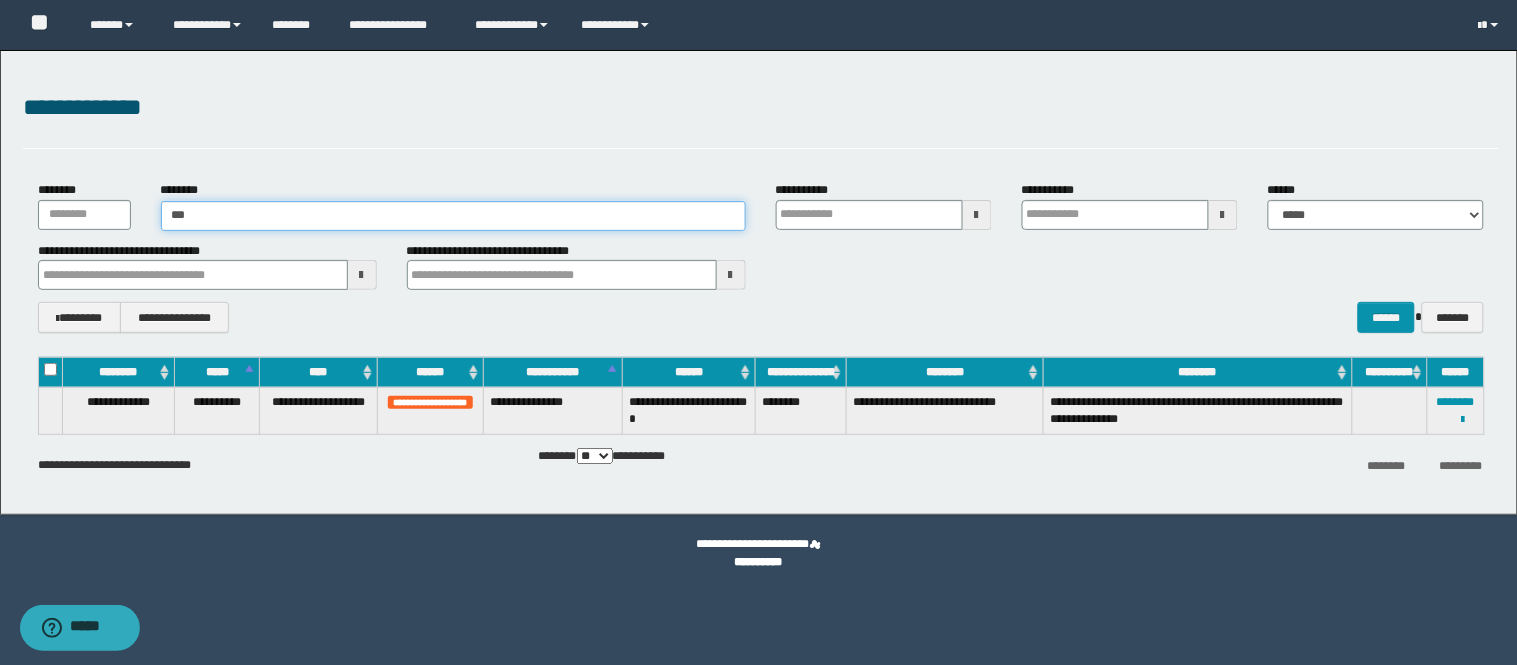 type on "****" 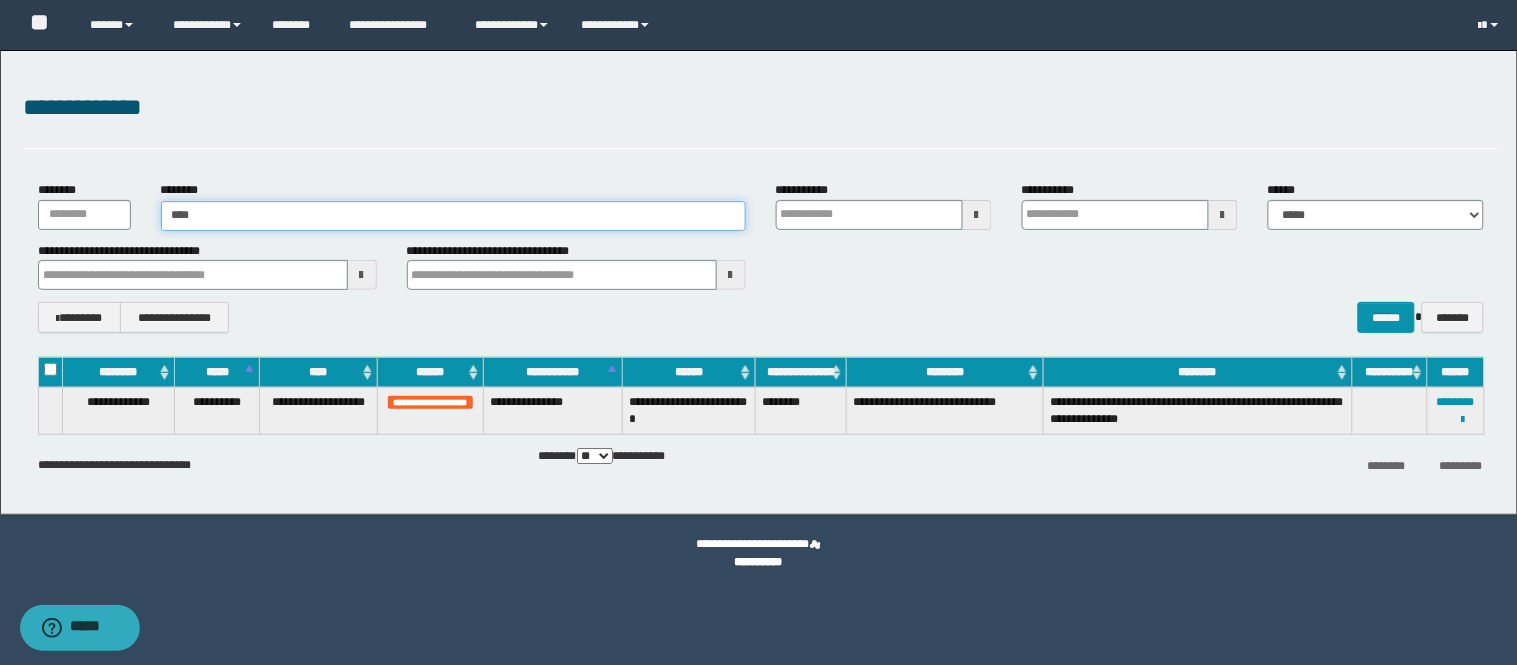 type on "****" 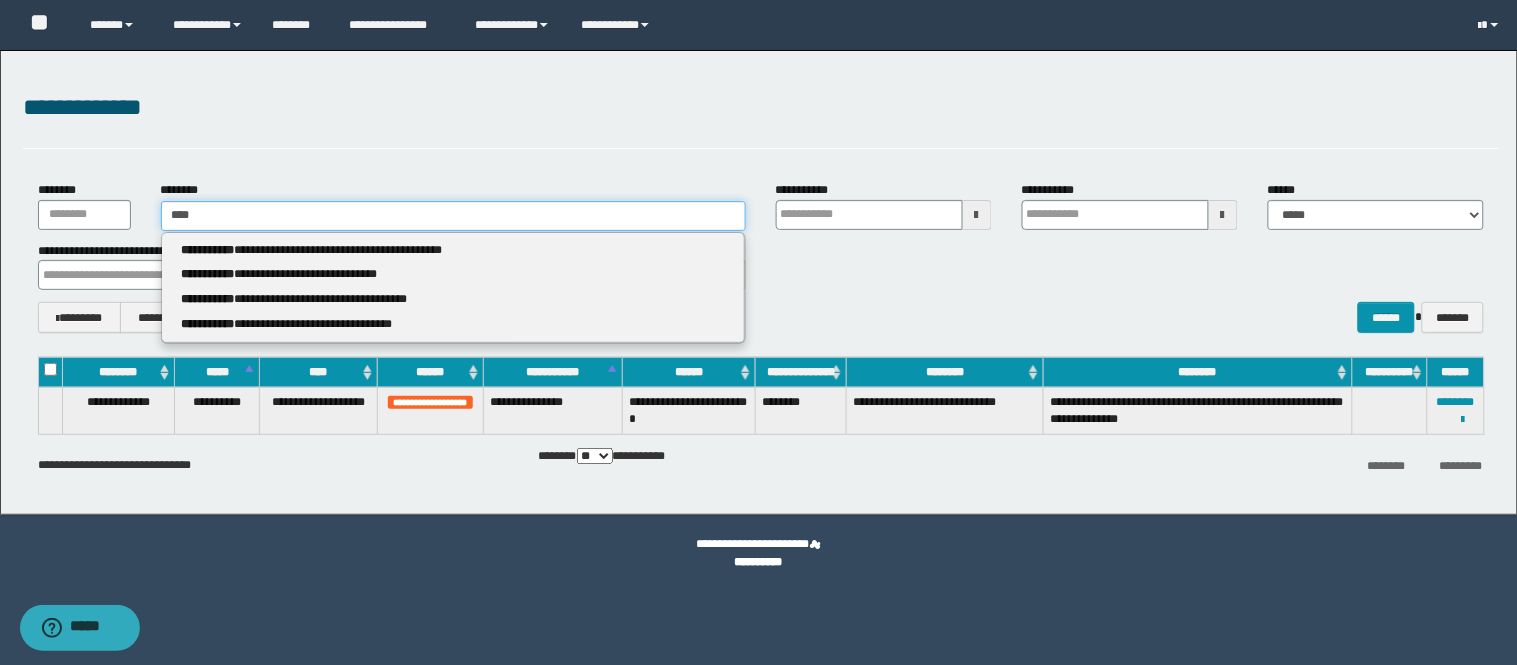 type 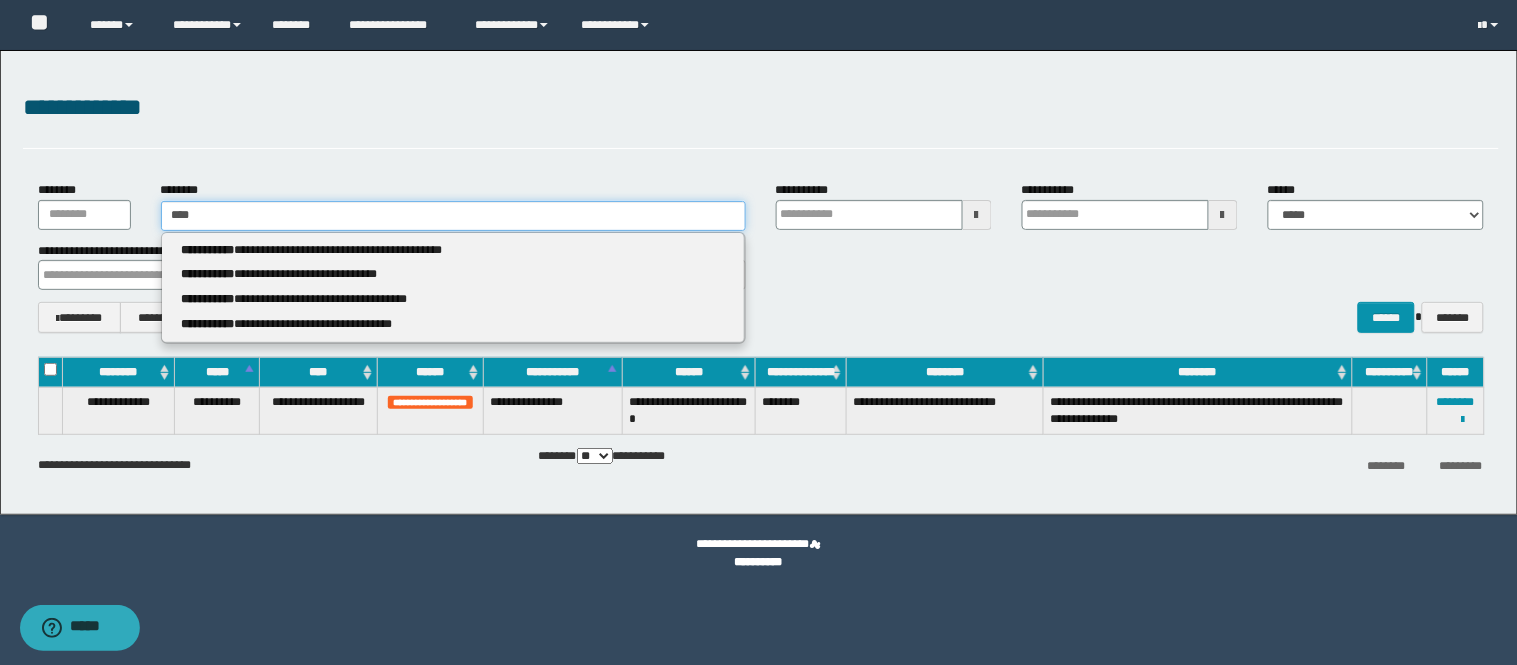type on "*****" 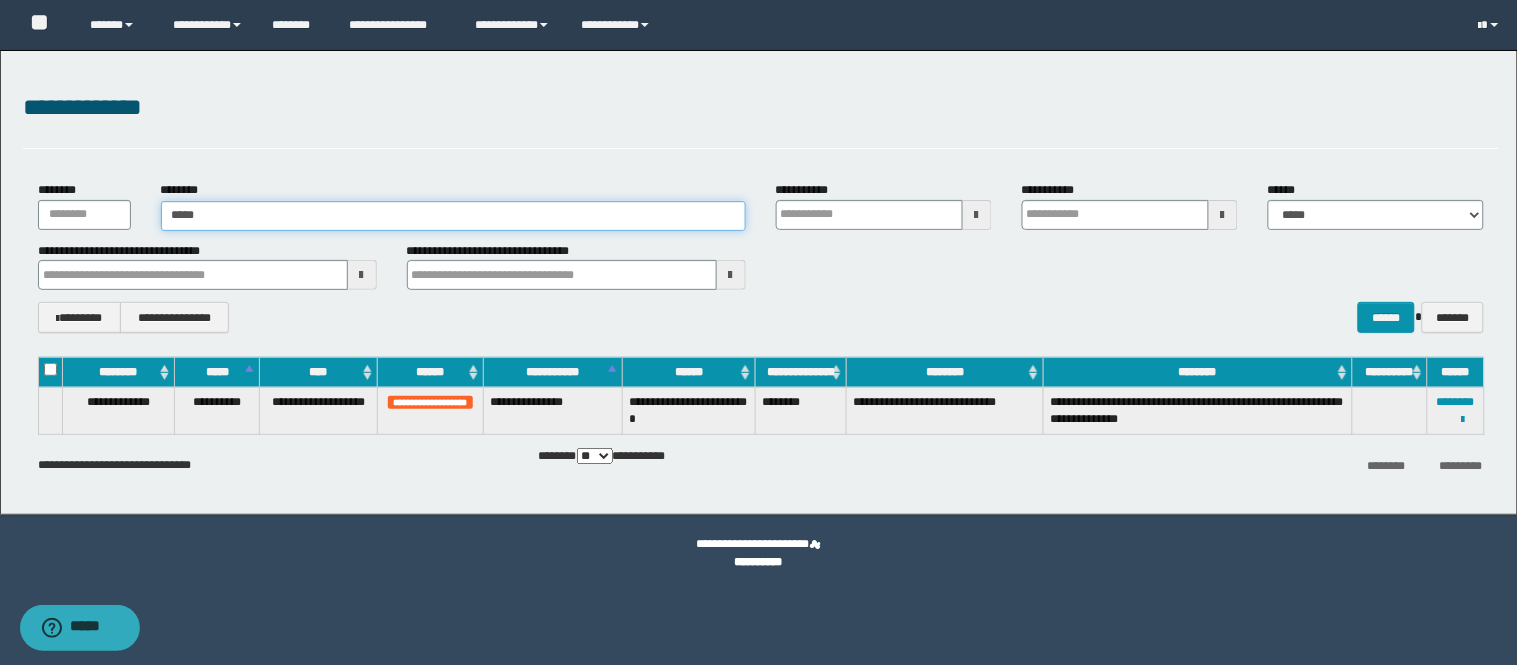 type on "*****" 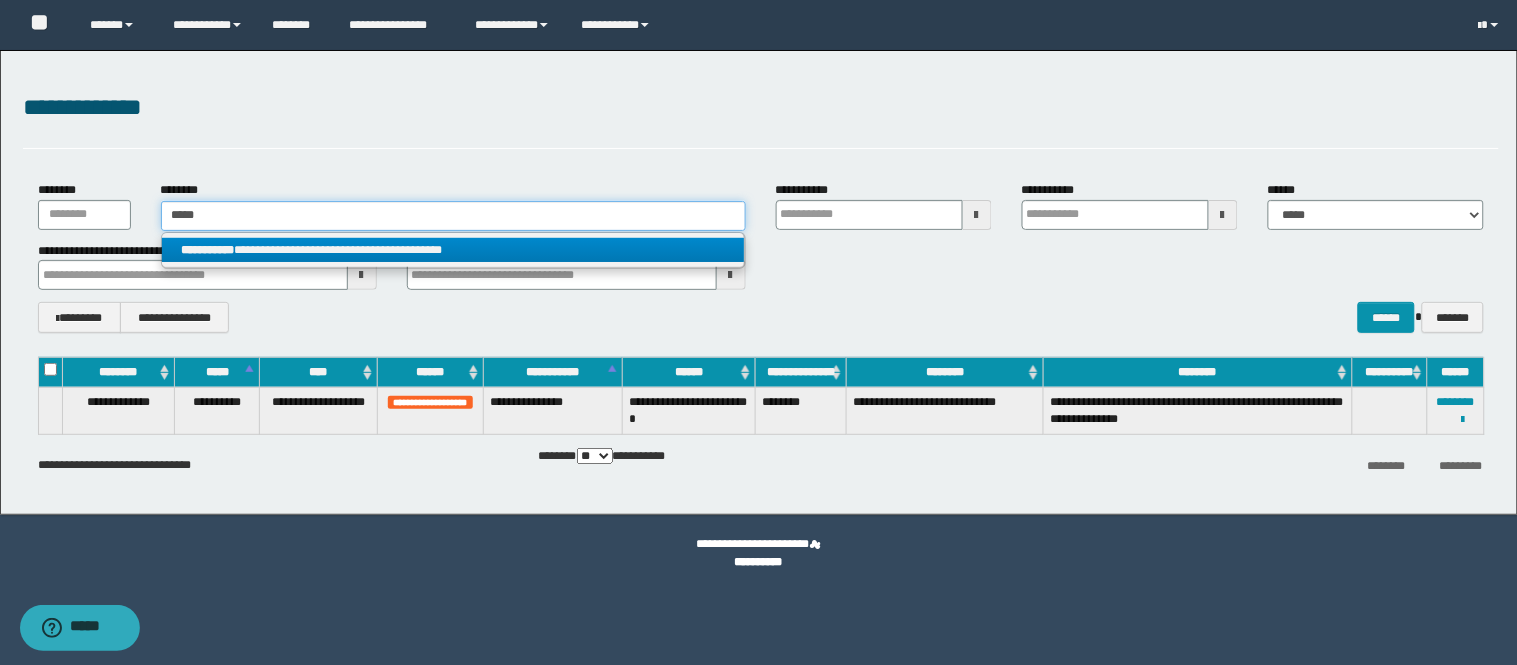 type on "*****" 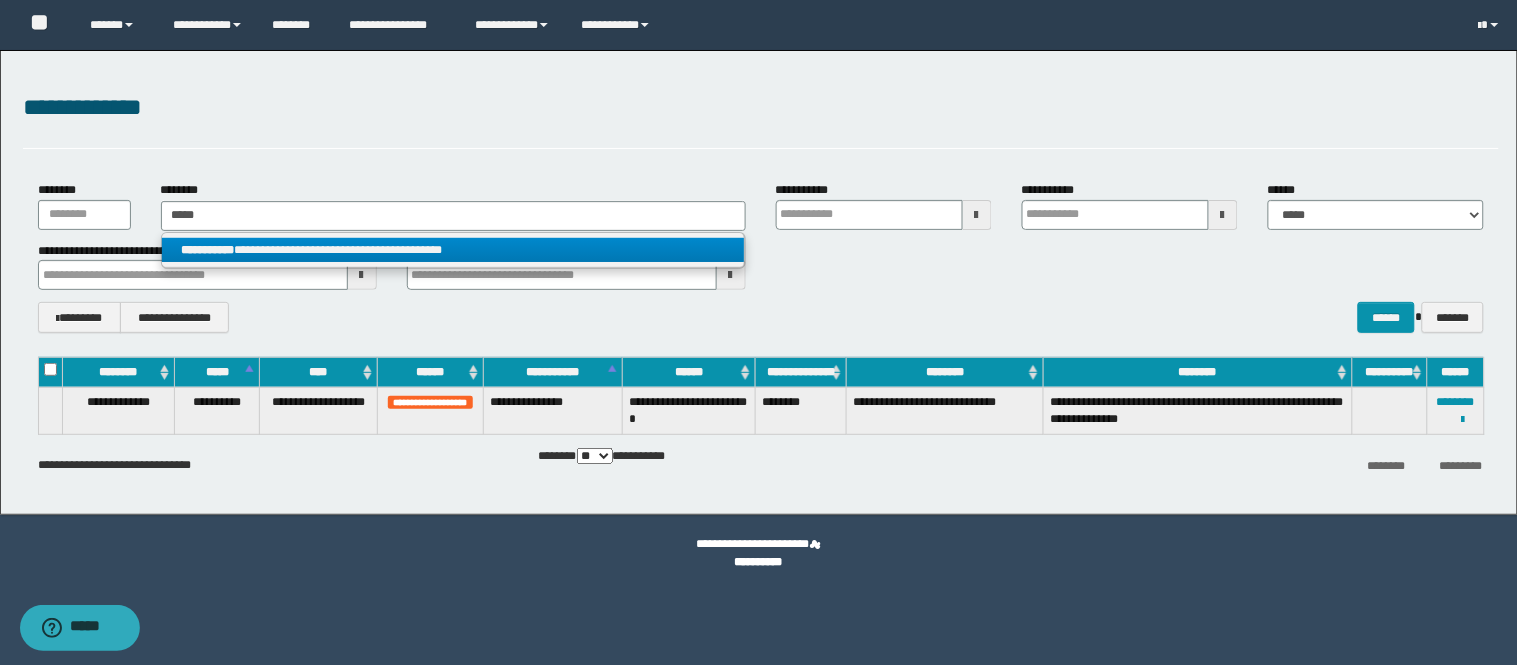 click on "**********" at bounding box center (453, 250) 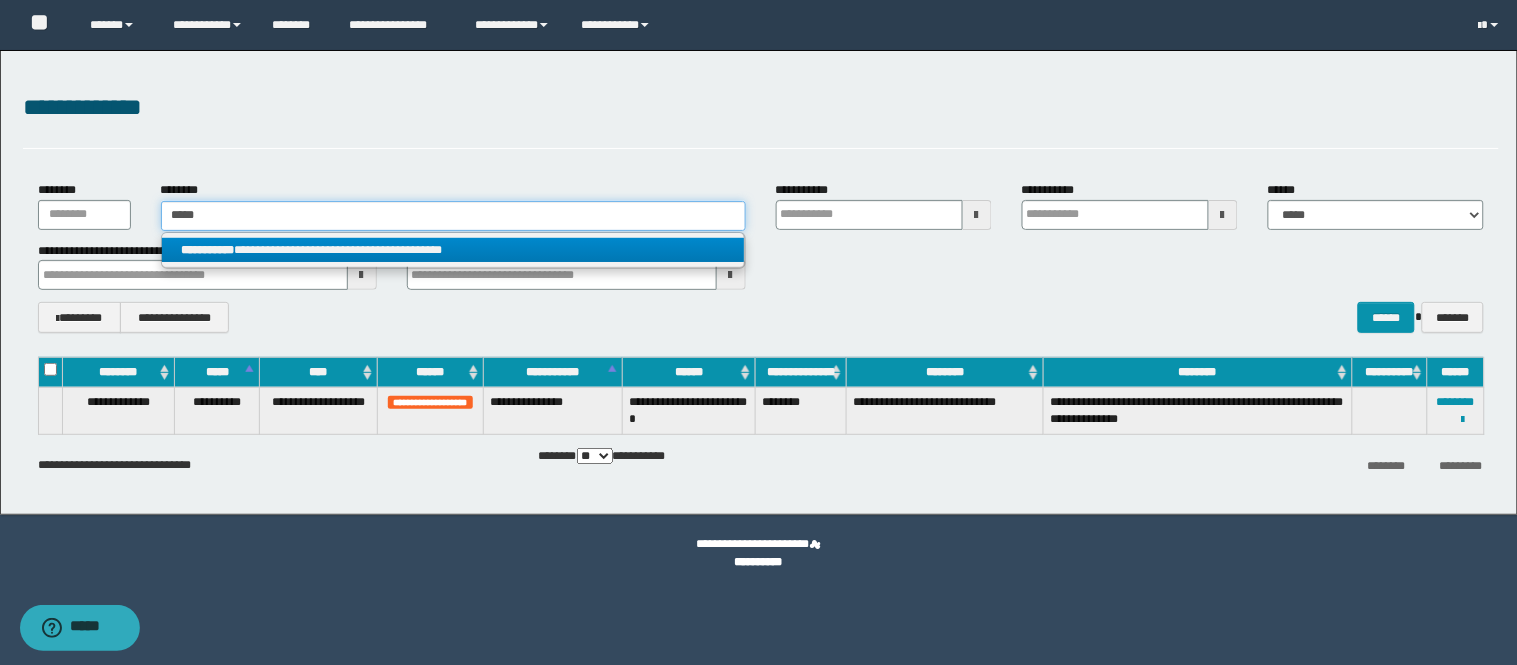 type 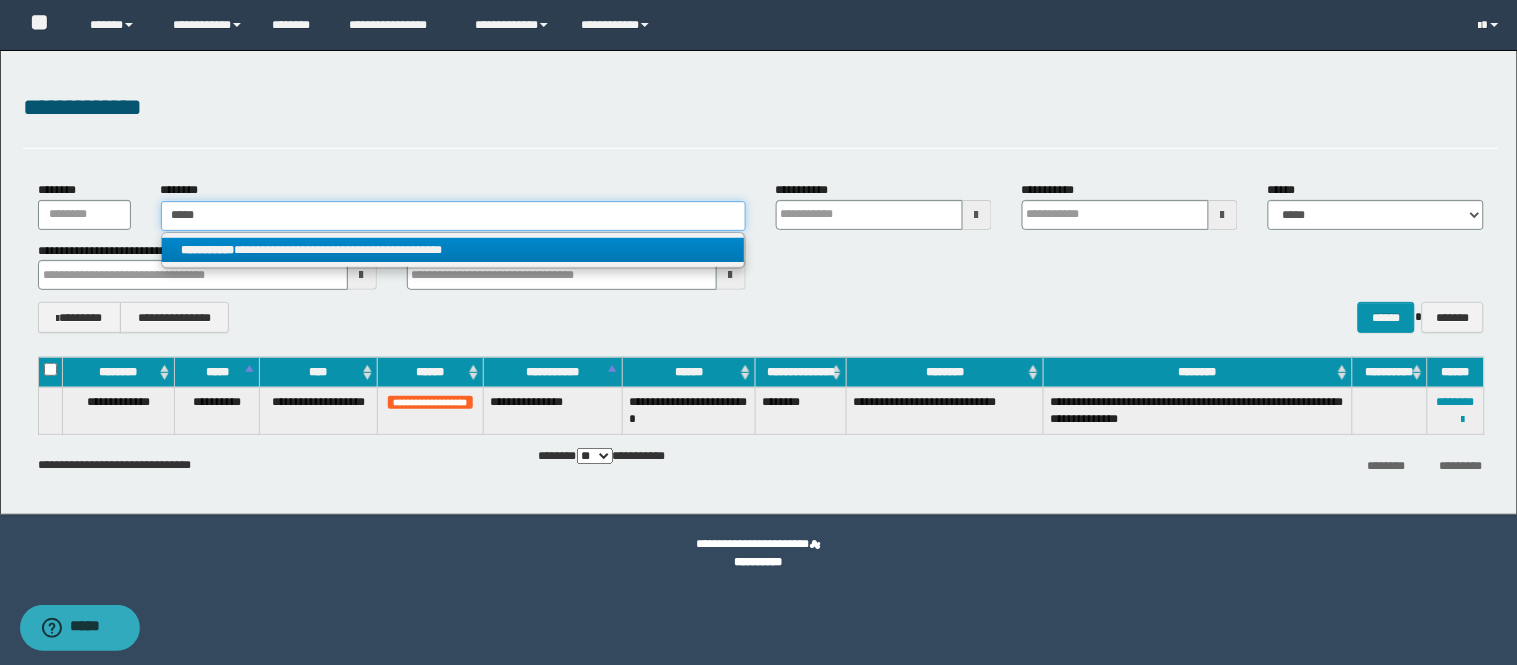 type on "**********" 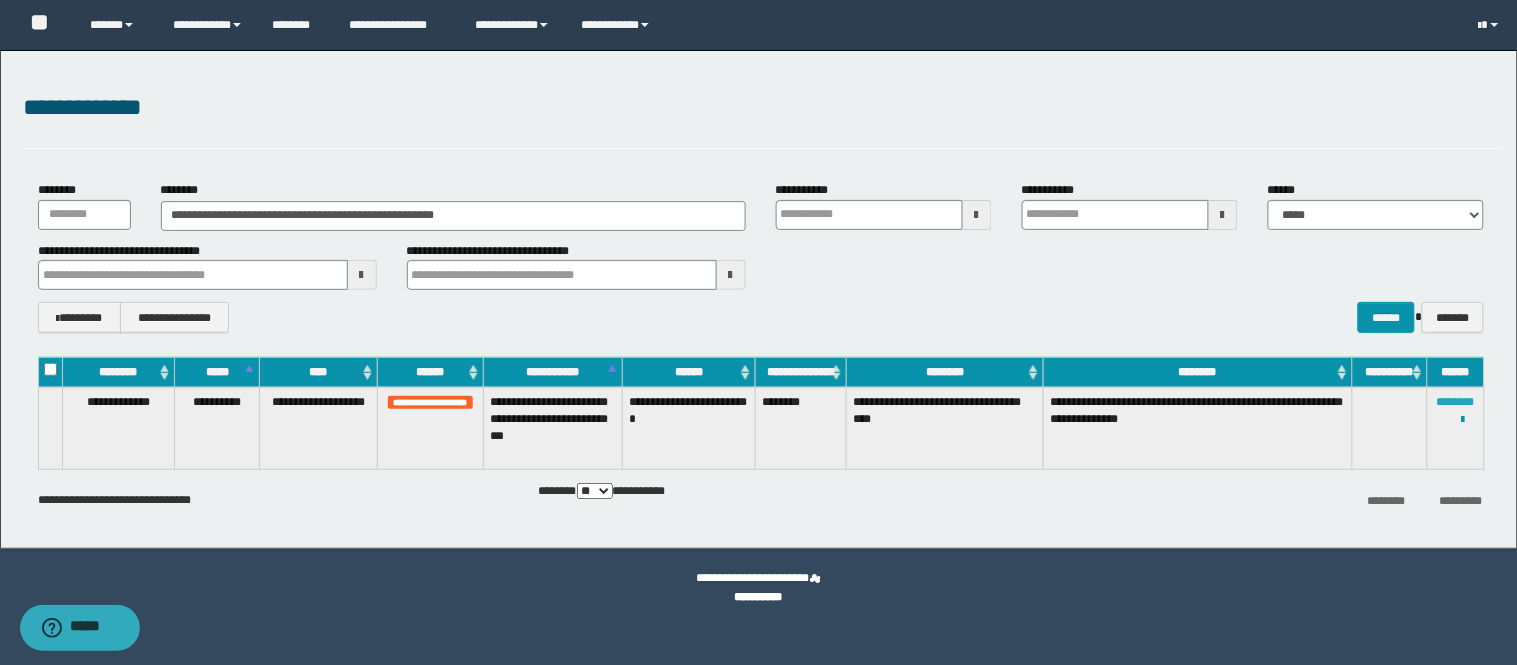 click on "********" at bounding box center [1456, 402] 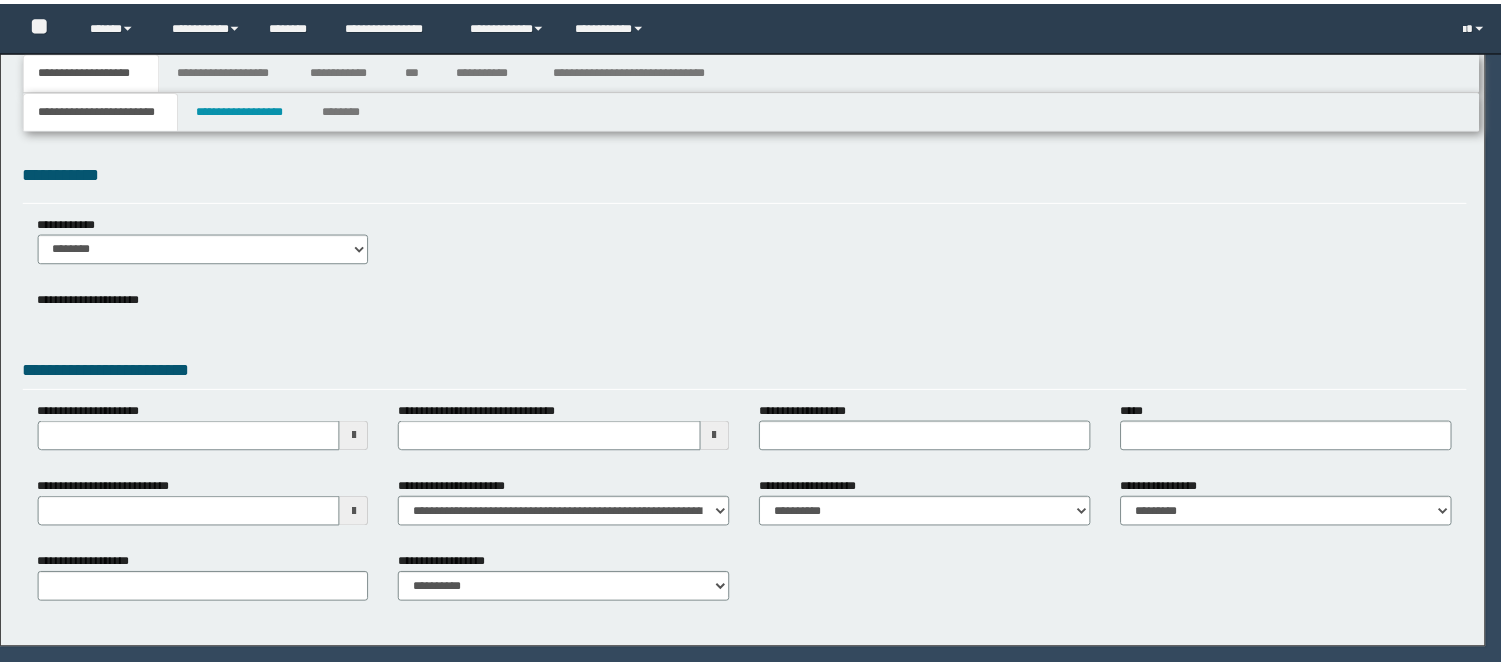 scroll, scrollTop: 0, scrollLeft: 0, axis: both 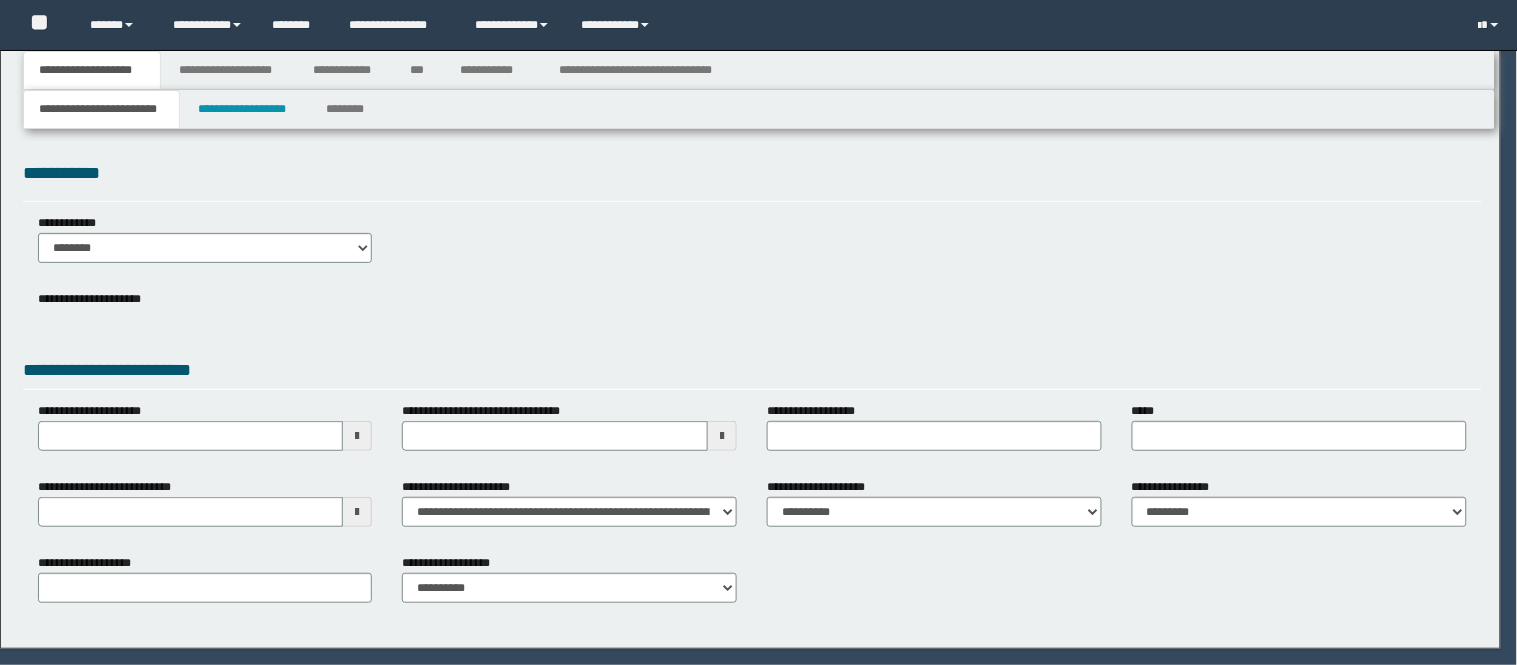 select on "*" 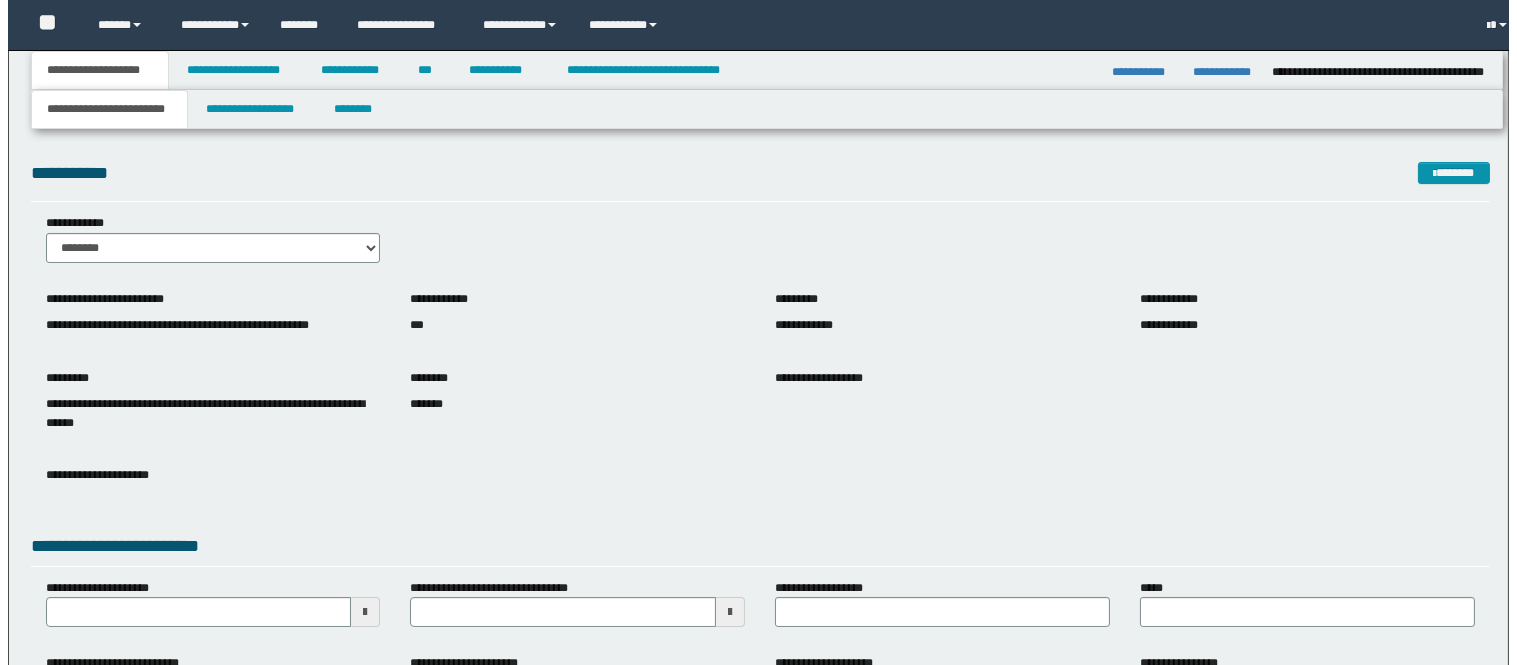 scroll, scrollTop: 0, scrollLeft: 0, axis: both 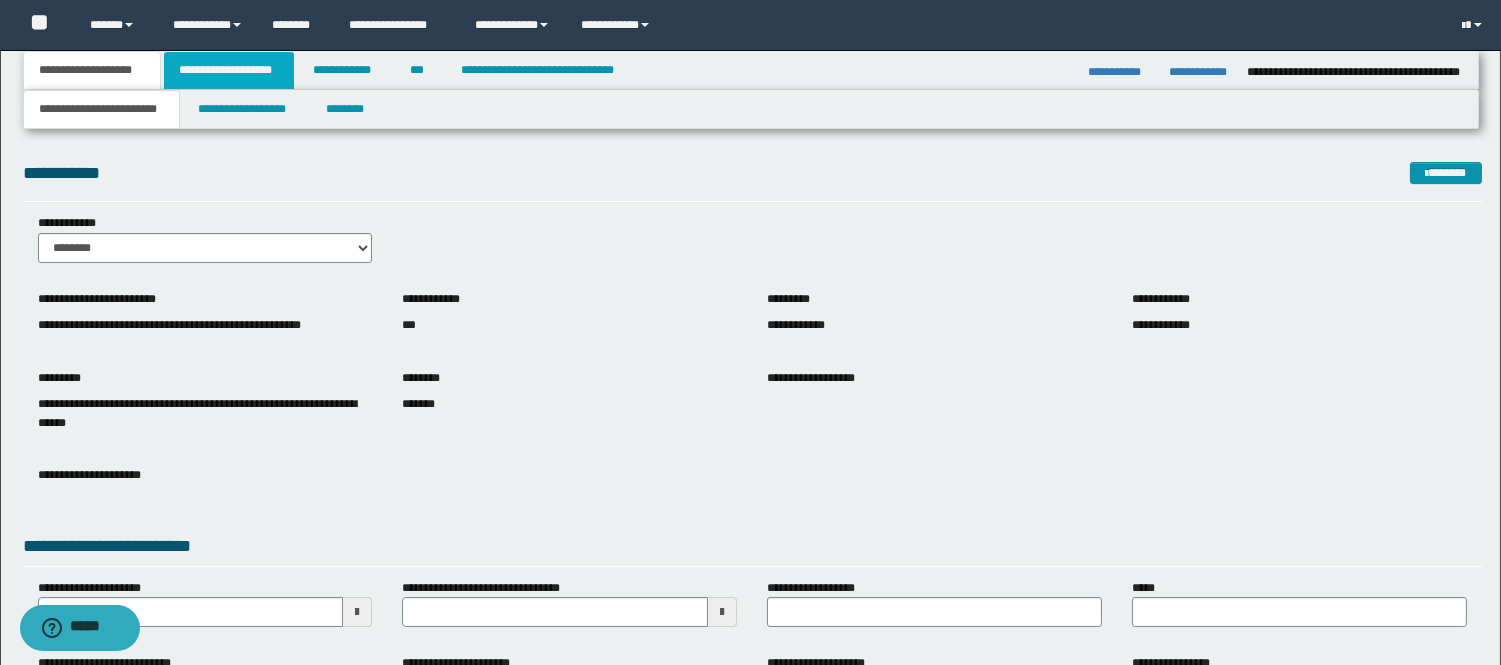 click on "**********" at bounding box center [229, 70] 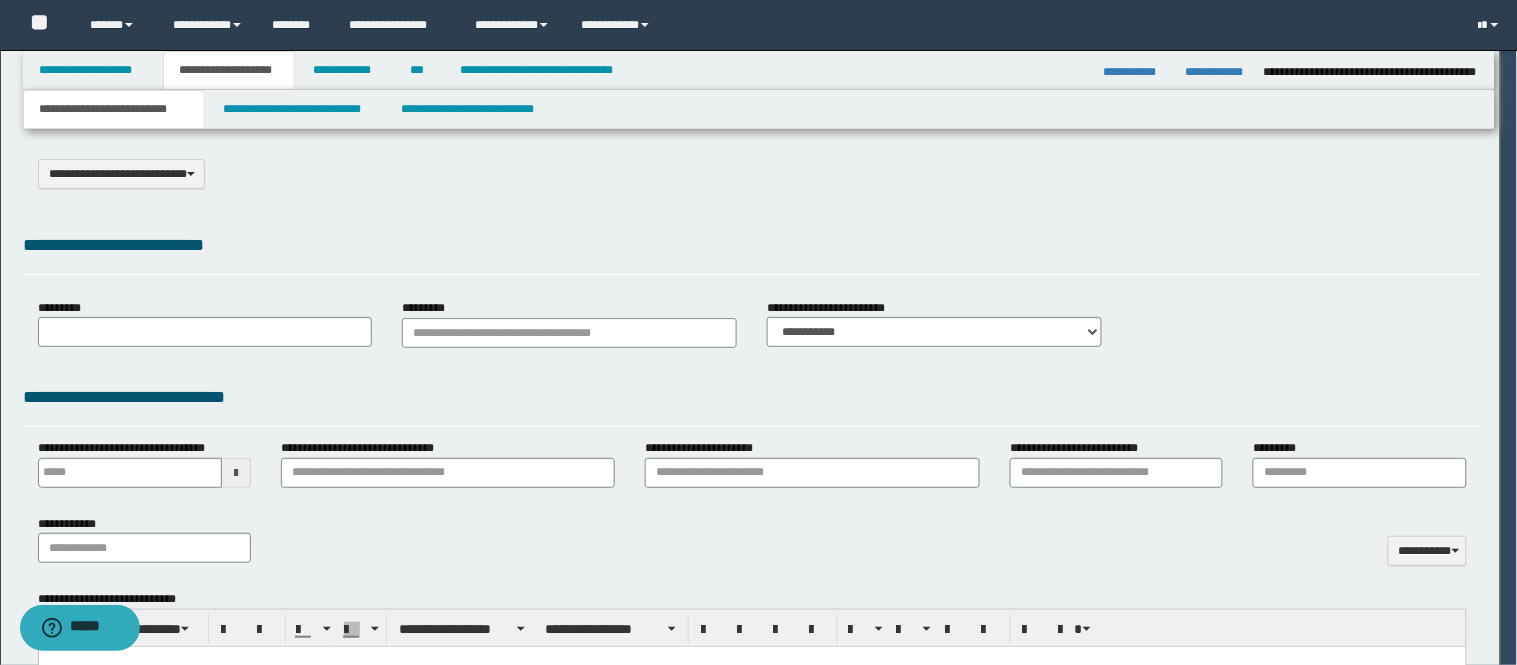 select on "*" 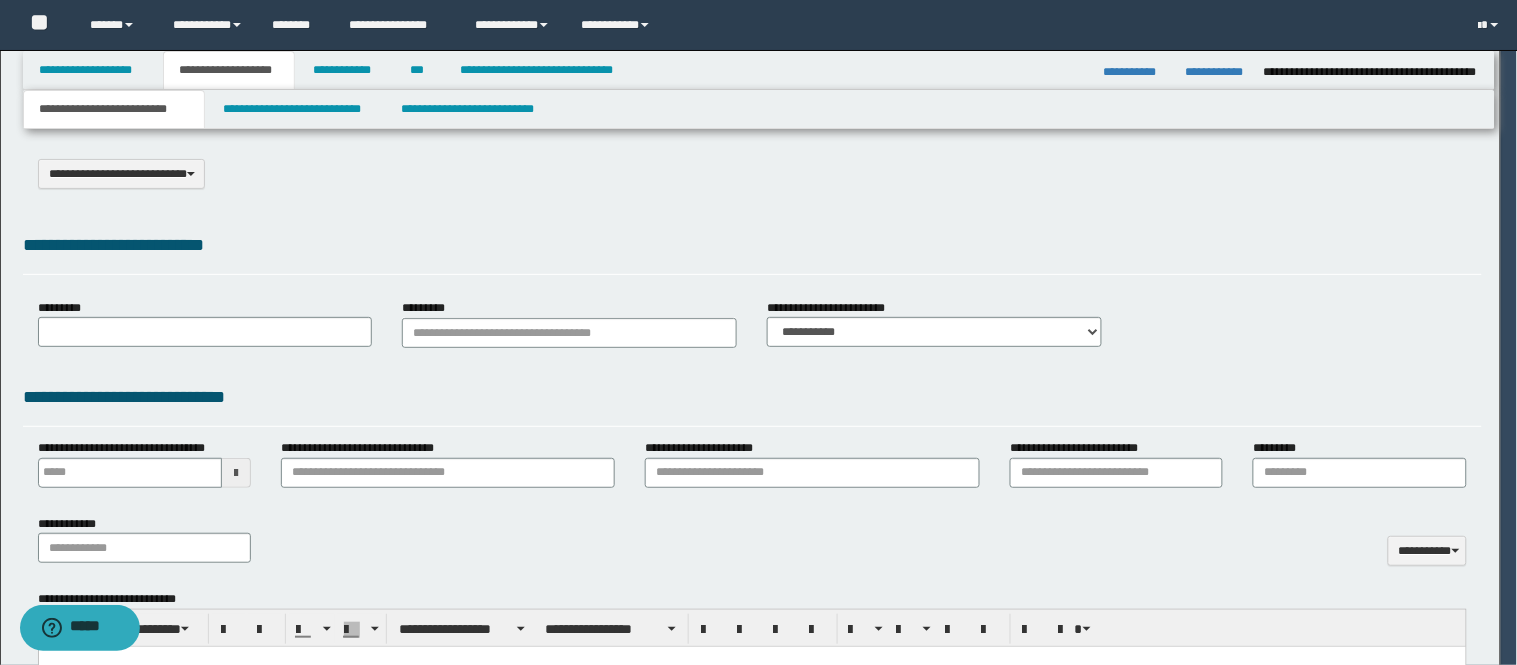 scroll, scrollTop: 0, scrollLeft: 0, axis: both 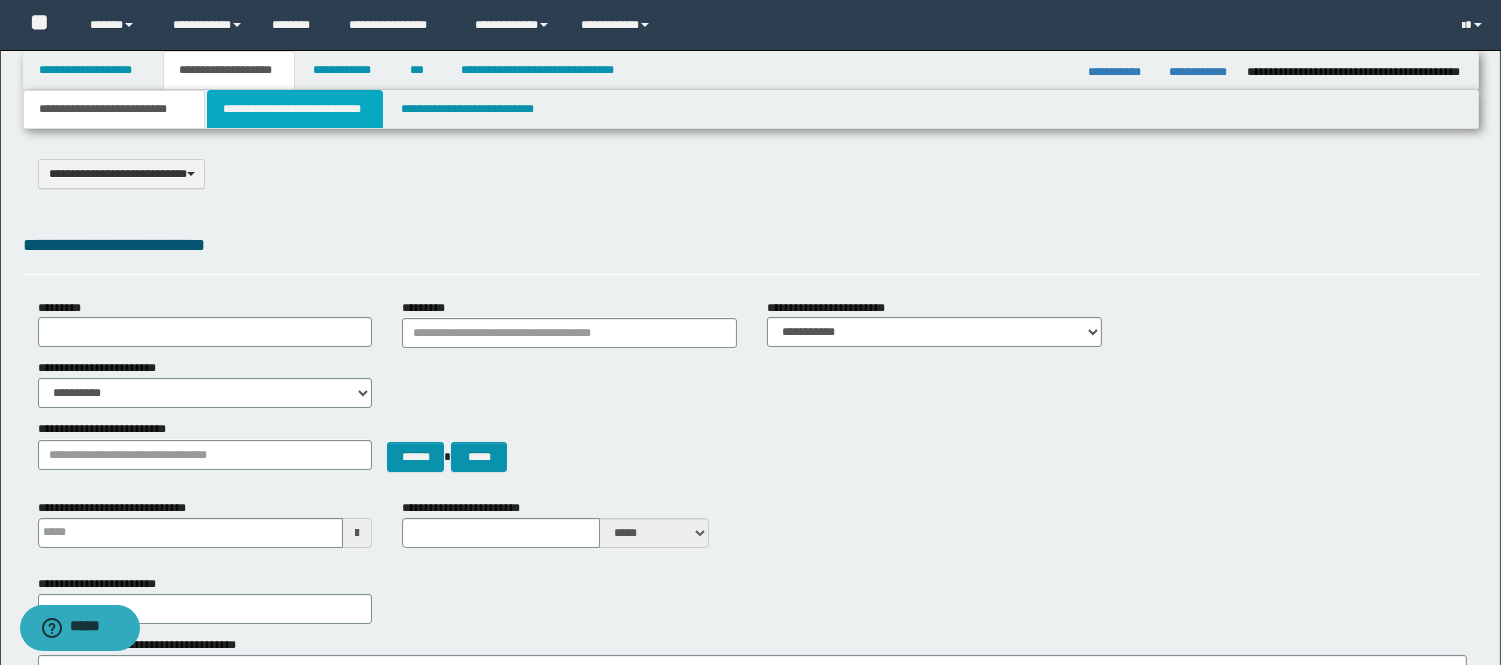 click on "**********" at bounding box center (295, 109) 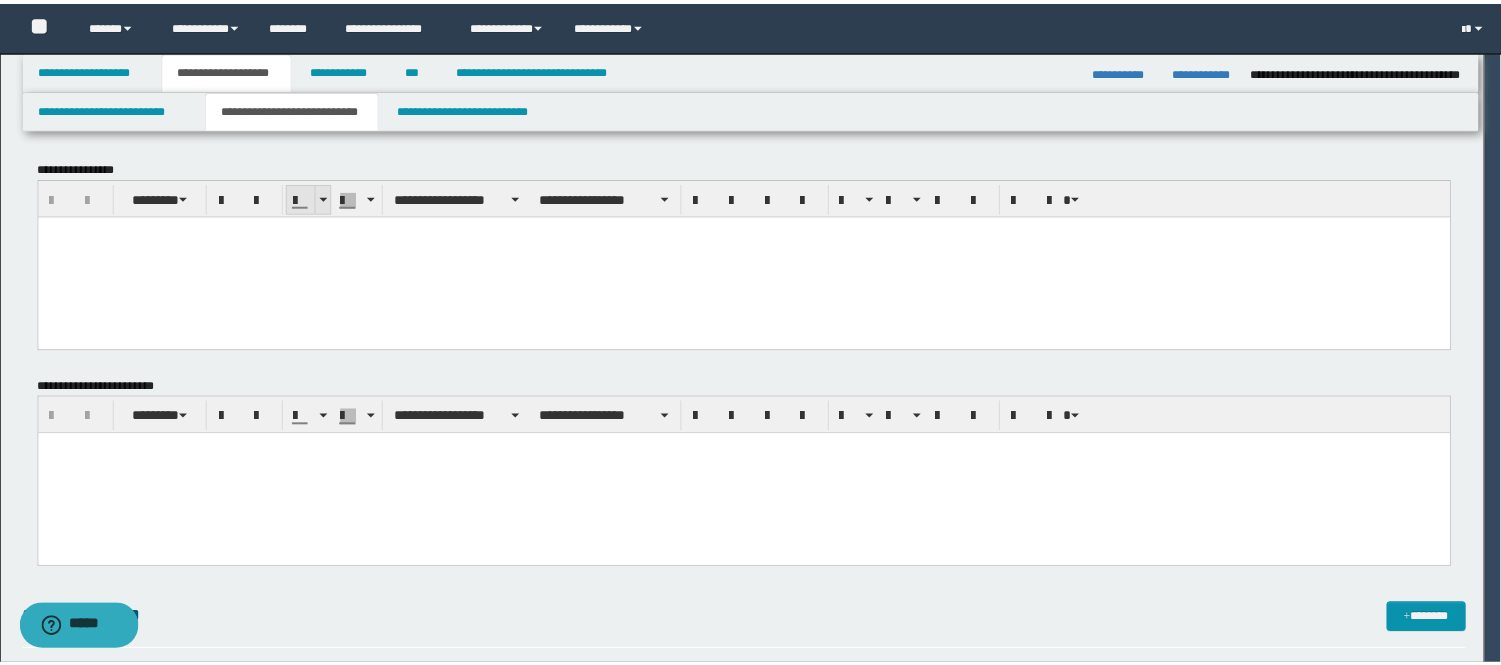scroll, scrollTop: 0, scrollLeft: 0, axis: both 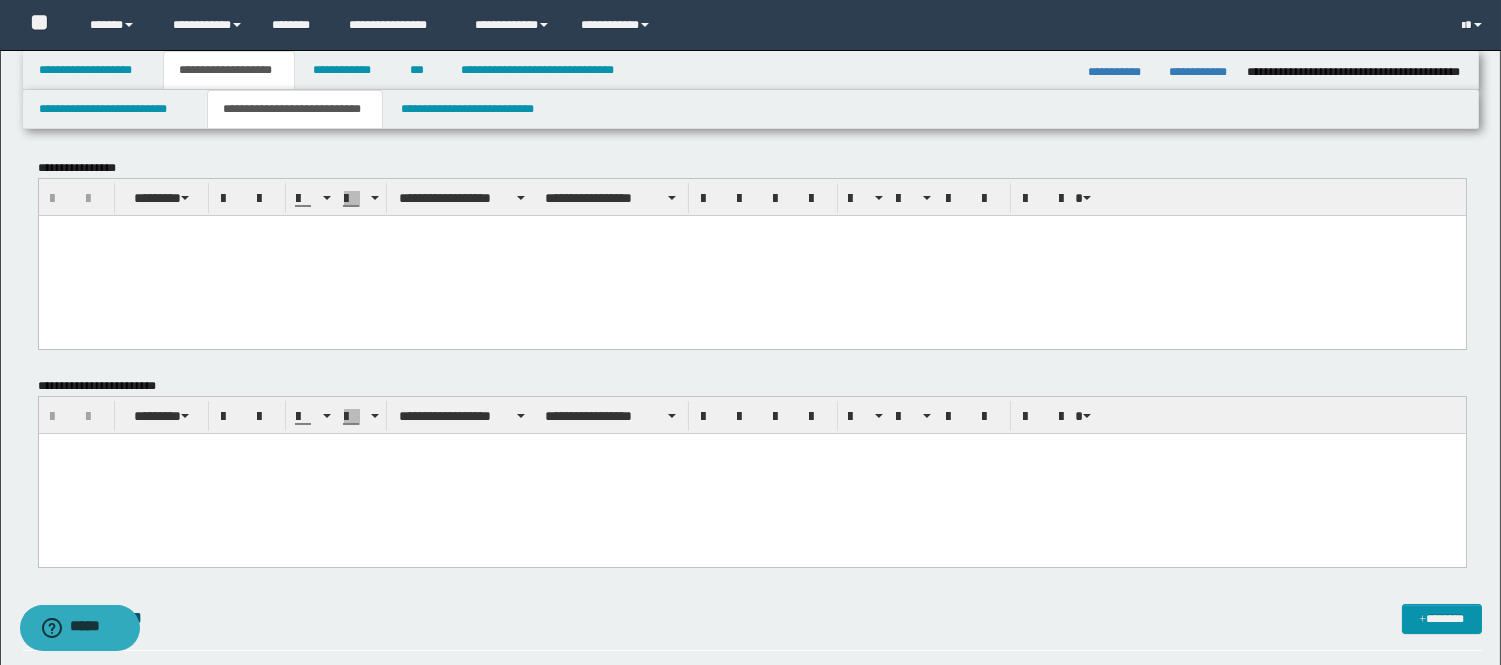 click at bounding box center (751, 474) 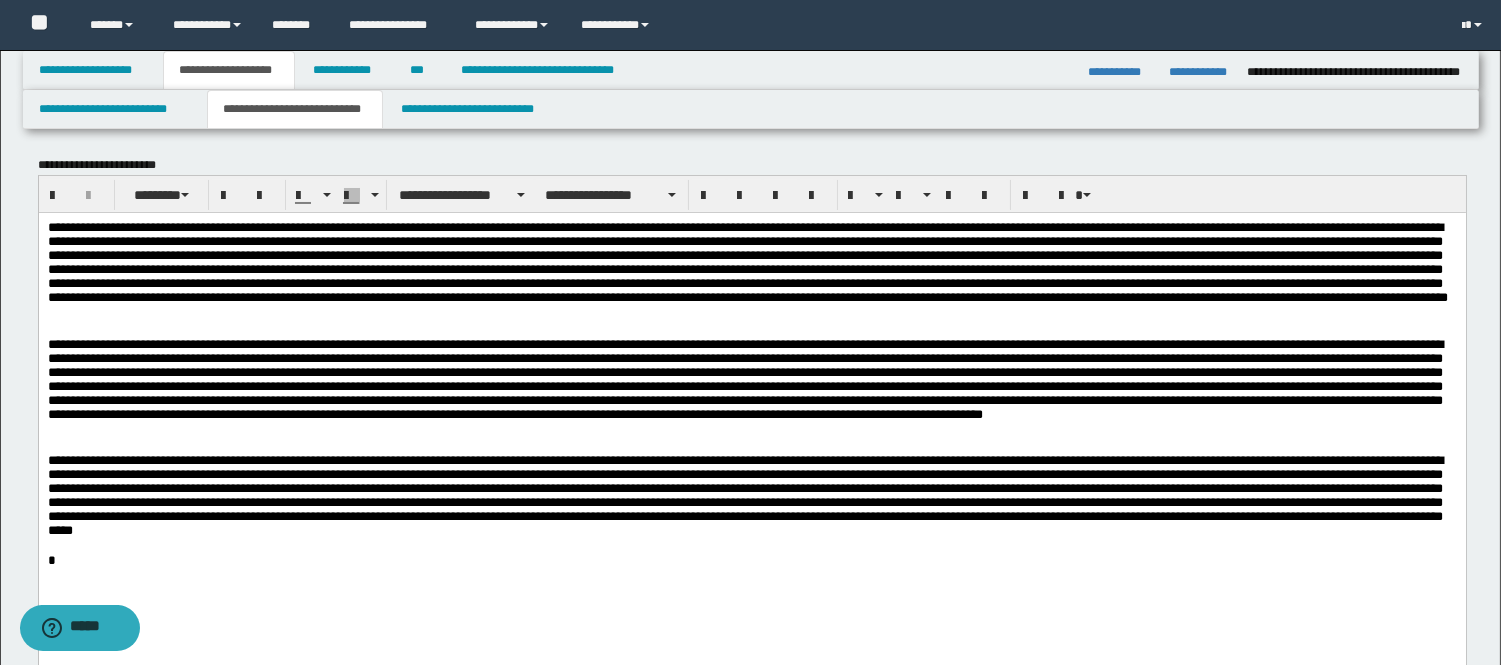 scroll, scrollTop: 222, scrollLeft: 0, axis: vertical 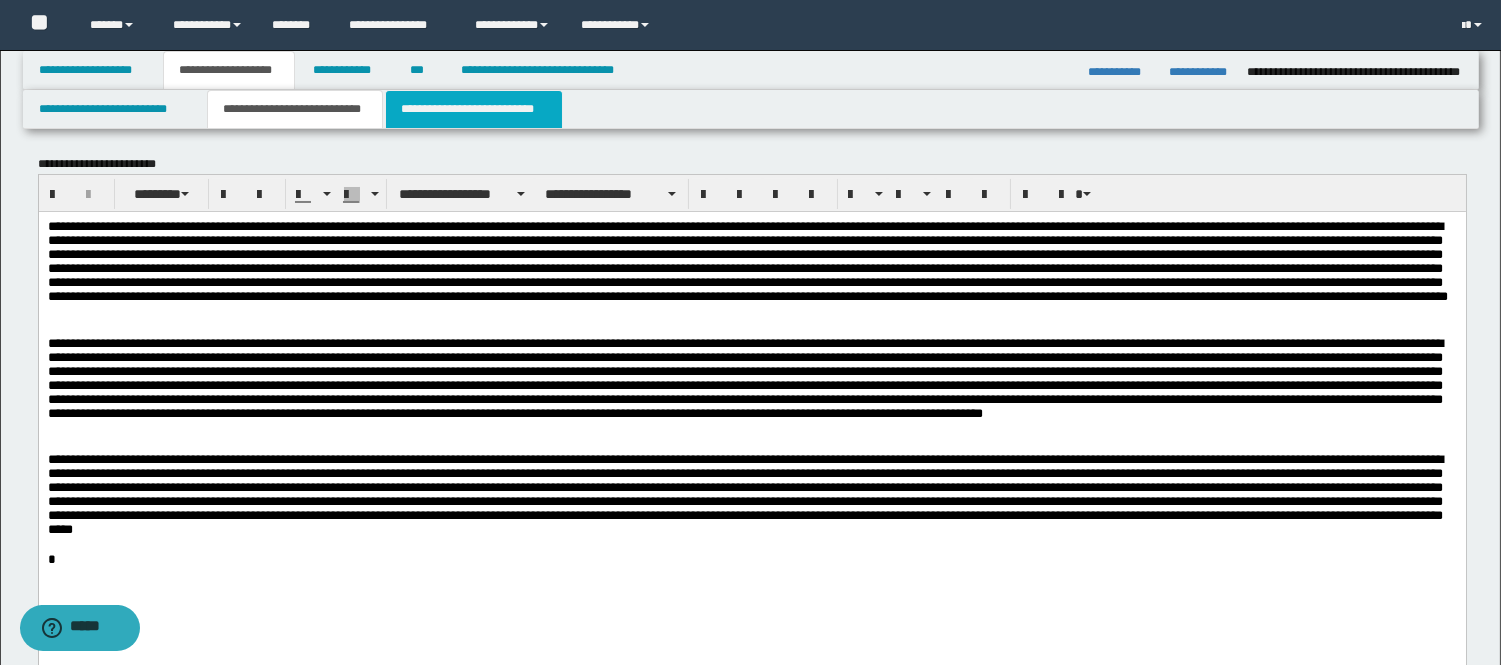click on "**********" at bounding box center (474, 109) 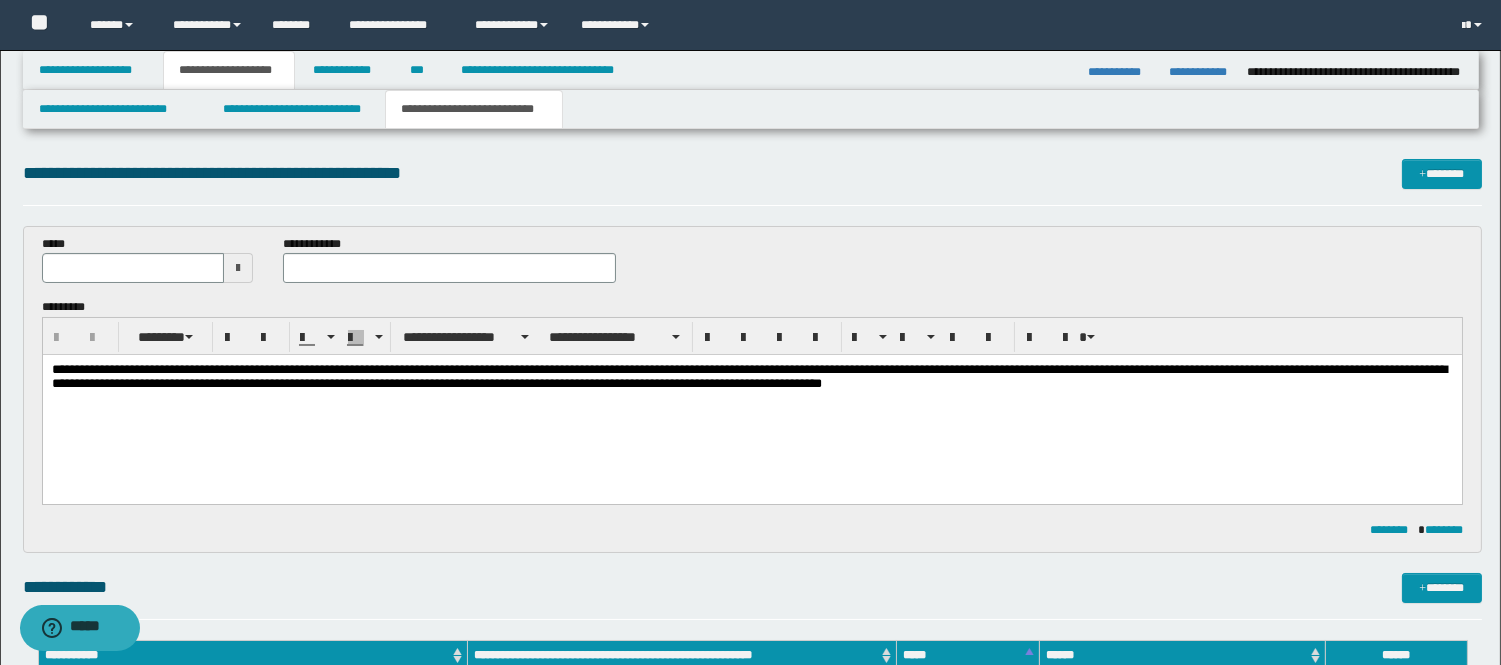 scroll, scrollTop: 0, scrollLeft: 0, axis: both 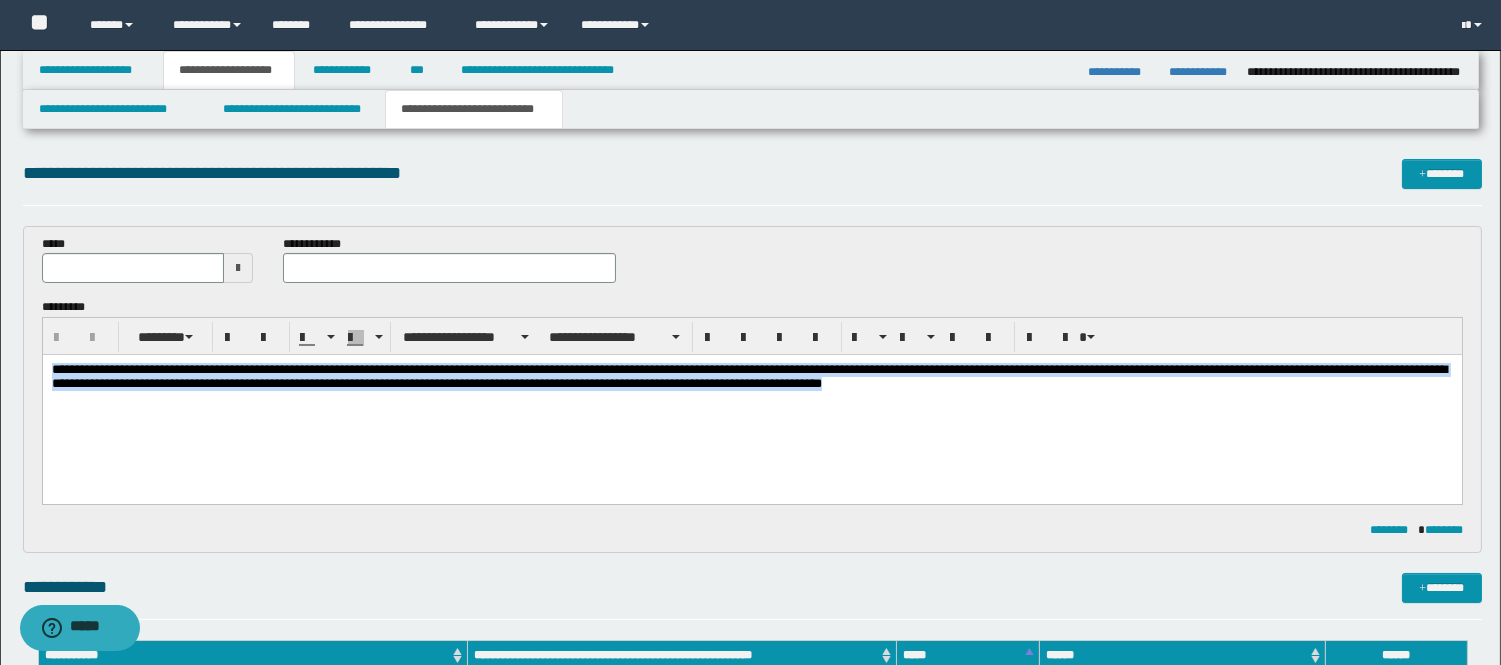 drag, startPoint x: 52, startPoint y: 364, endPoint x: 1364, endPoint y: 609, distance: 1334.6793 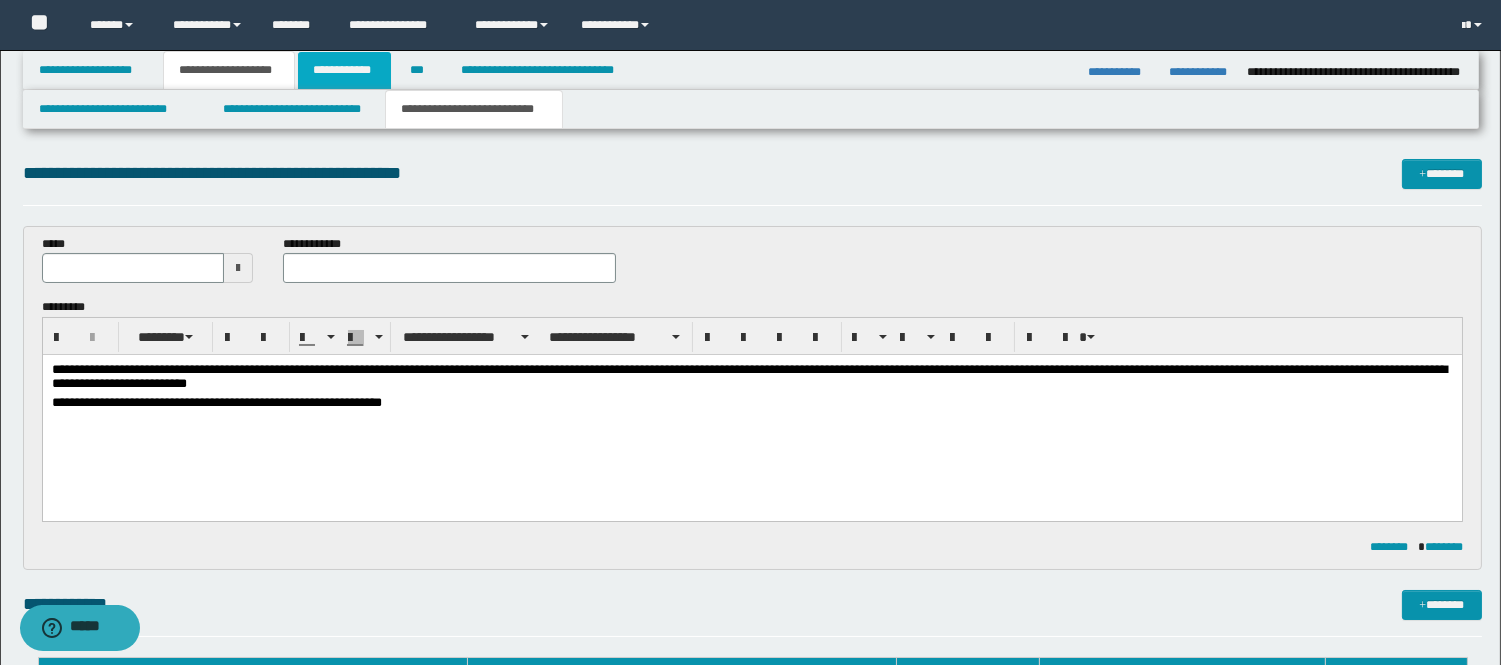 click on "**********" at bounding box center [344, 70] 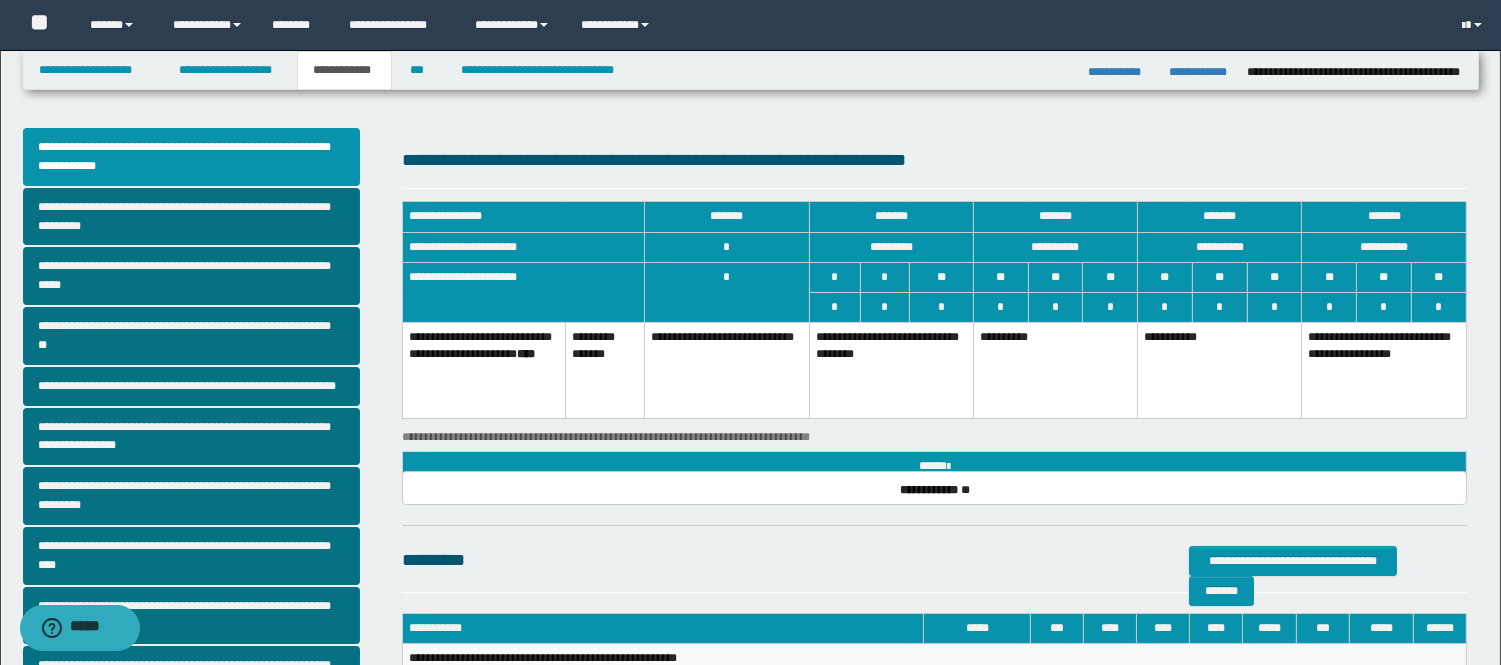 drag, startPoint x: 1071, startPoint y: 443, endPoint x: 1054, endPoint y: 454, distance: 20.248457 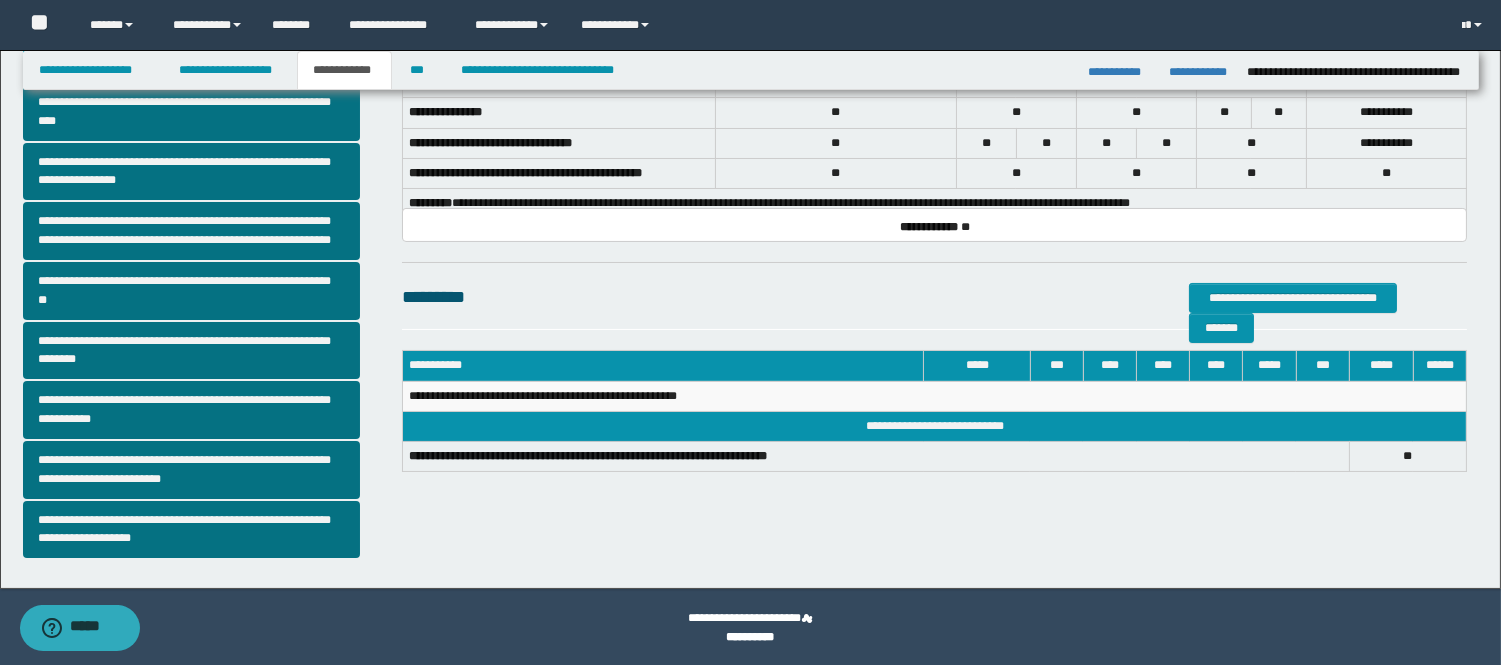 scroll, scrollTop: 445, scrollLeft: 0, axis: vertical 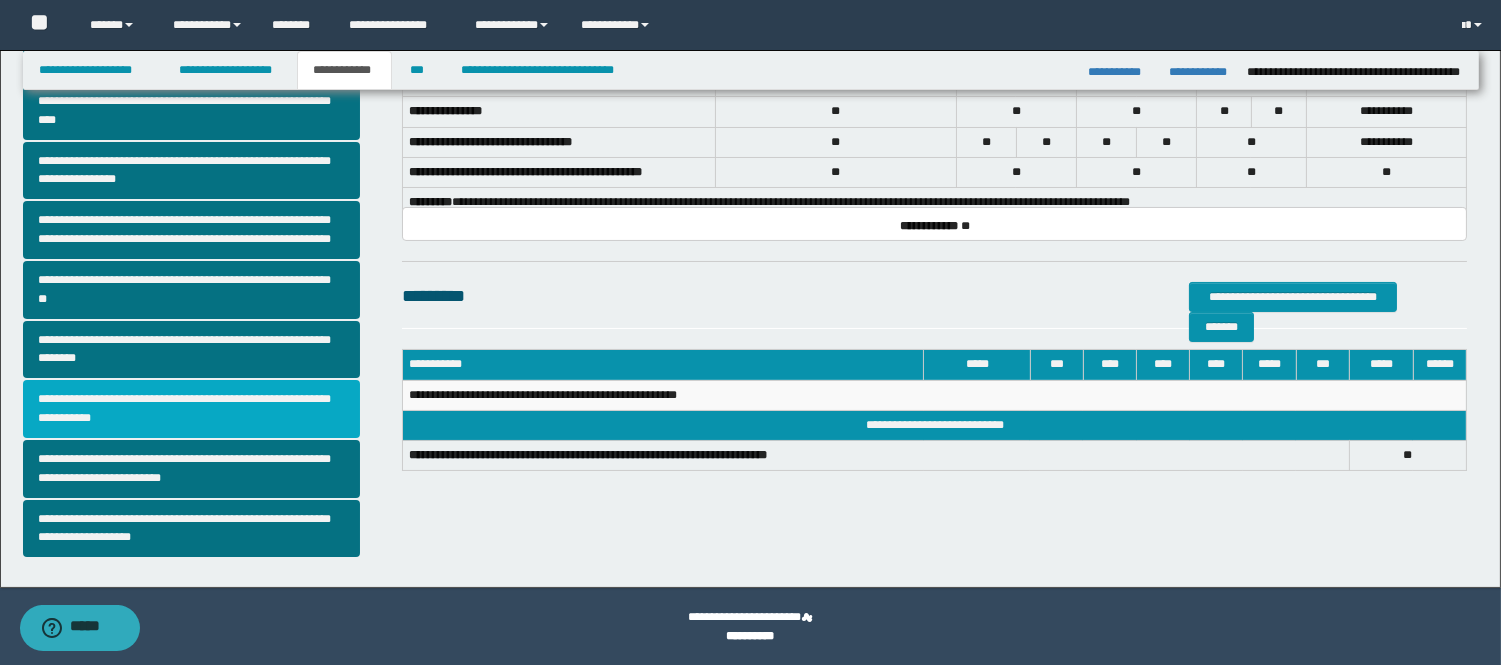 click on "**********" at bounding box center (192, 409) 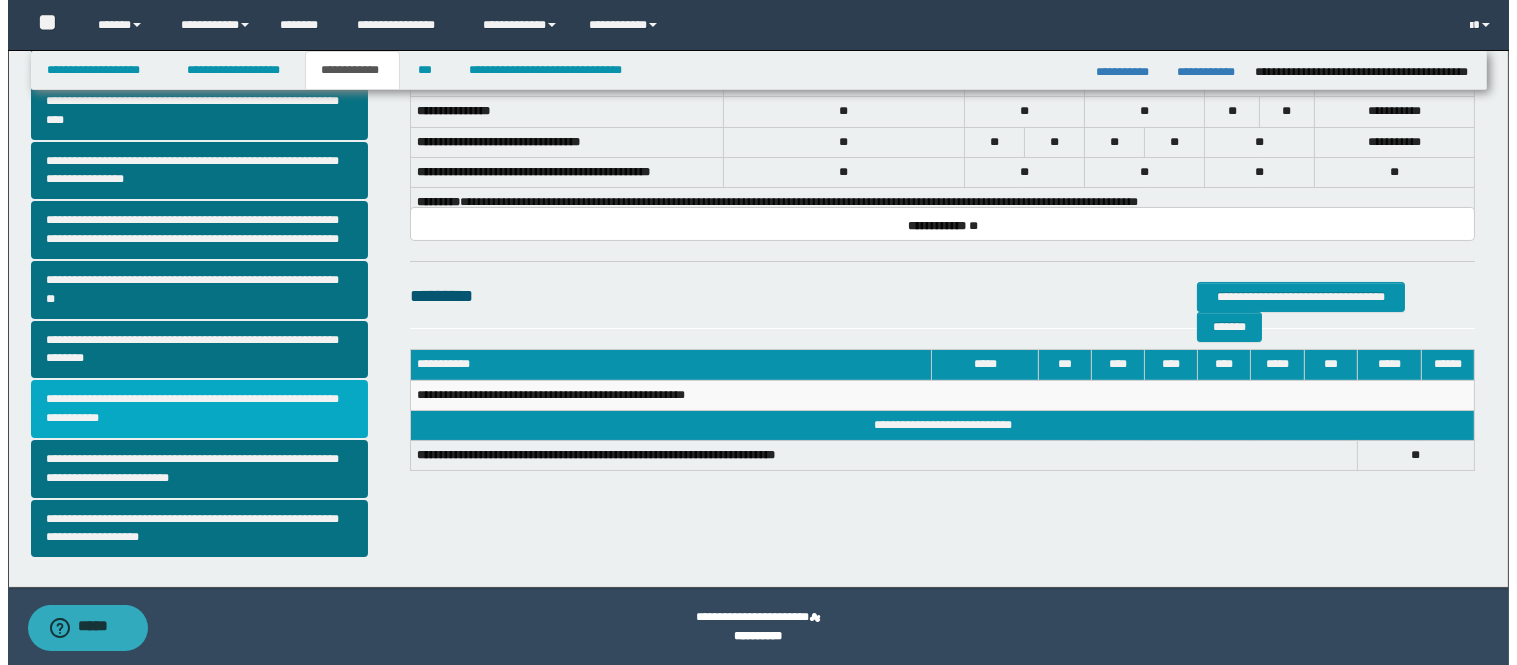 scroll, scrollTop: 0, scrollLeft: 0, axis: both 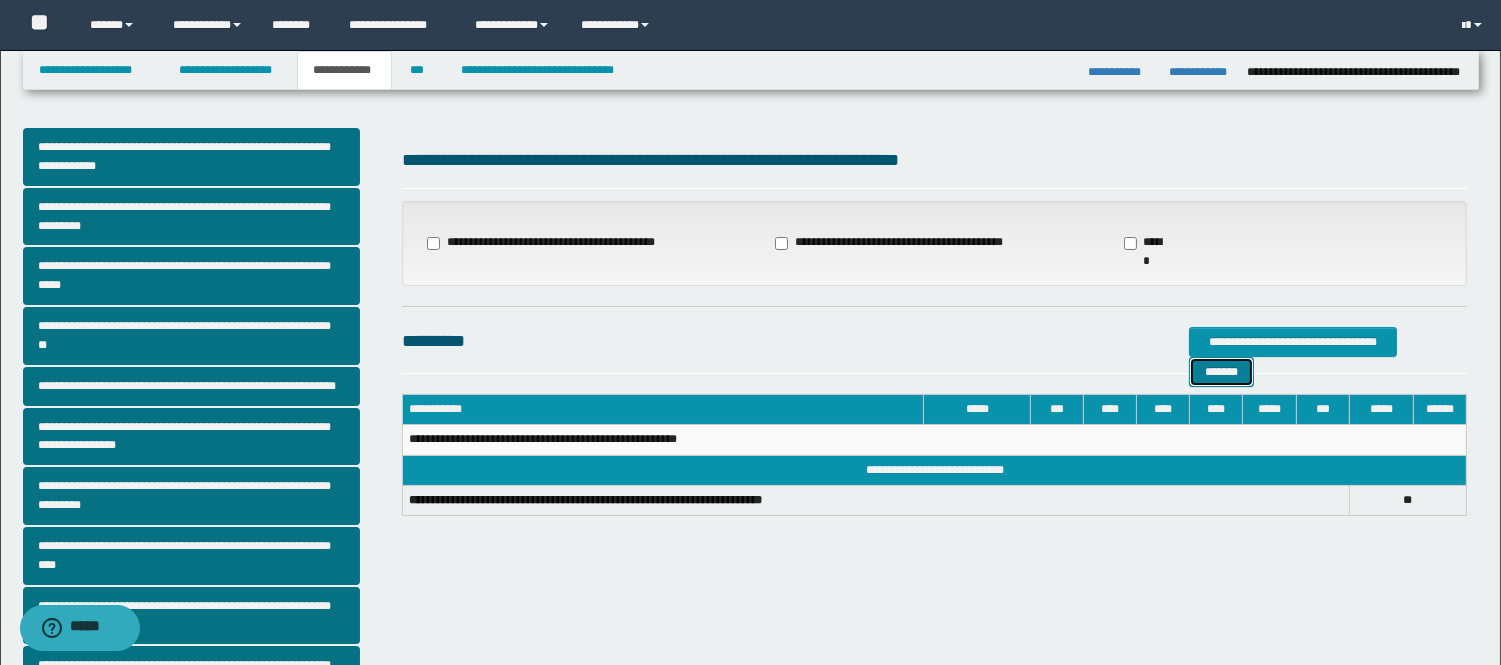 click on "*******" at bounding box center (1221, 372) 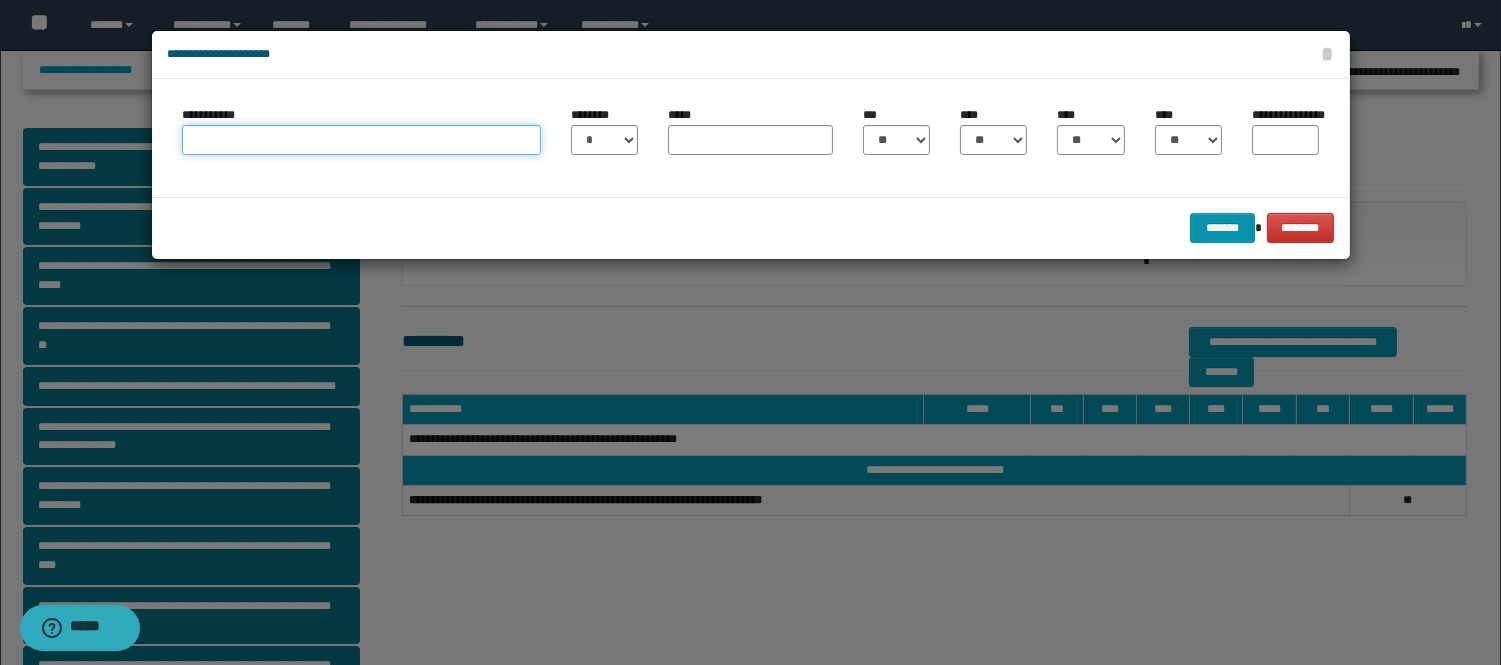 click on "**********" at bounding box center [361, 140] 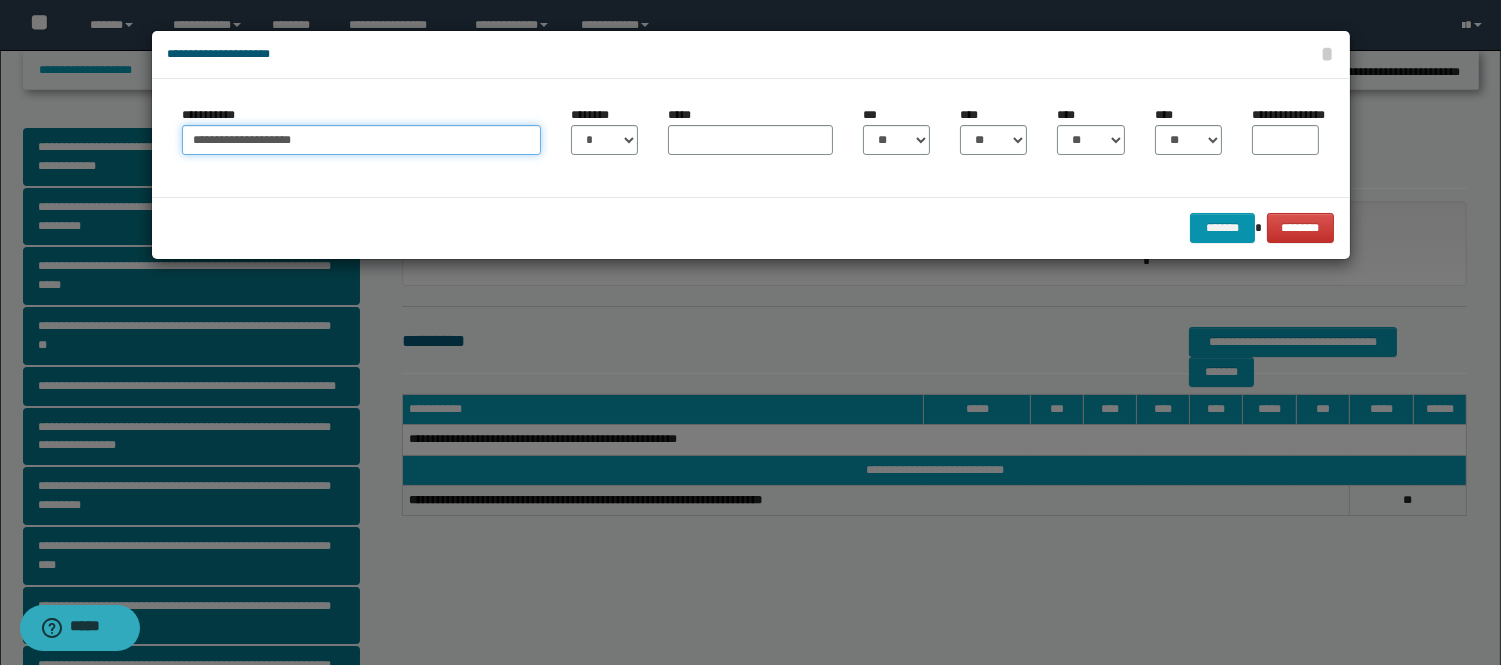 type on "**********" 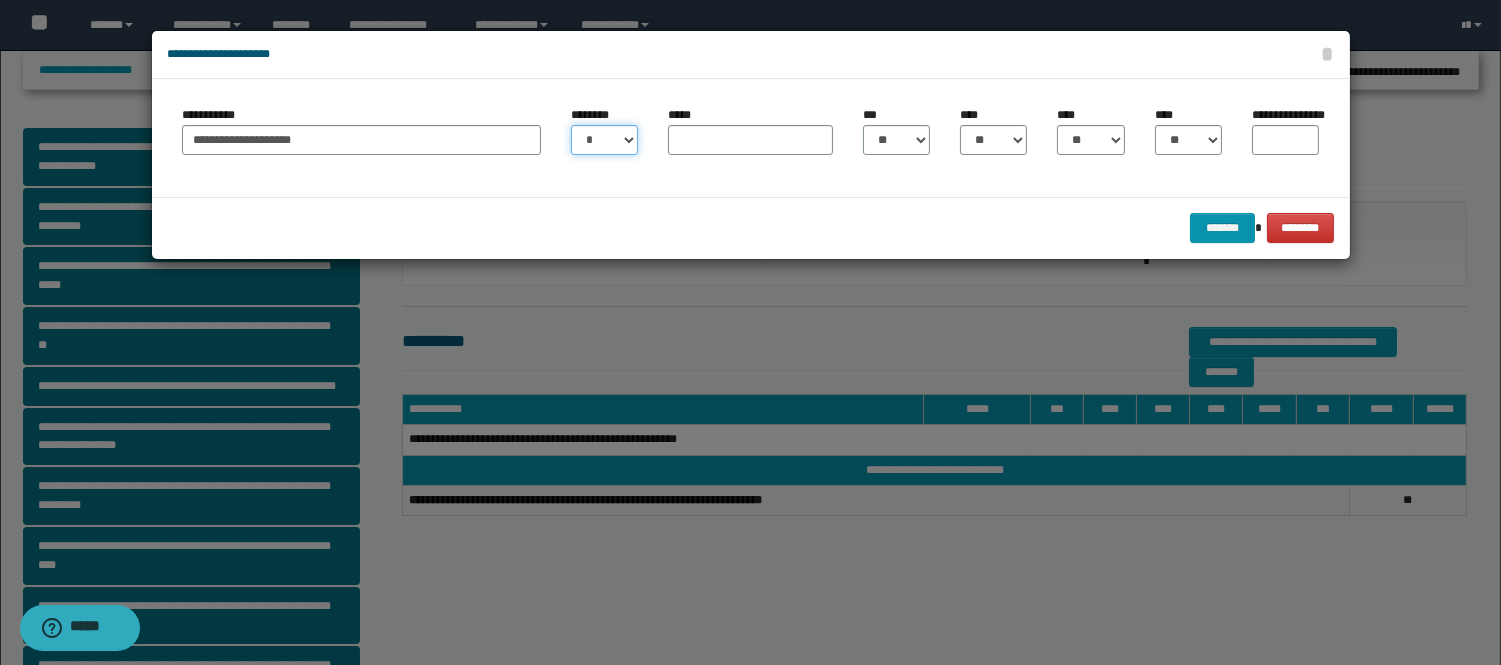 click on "*
*
*
*
*
*
*
*
*
**
**
**
**
**
**" at bounding box center (604, 140) 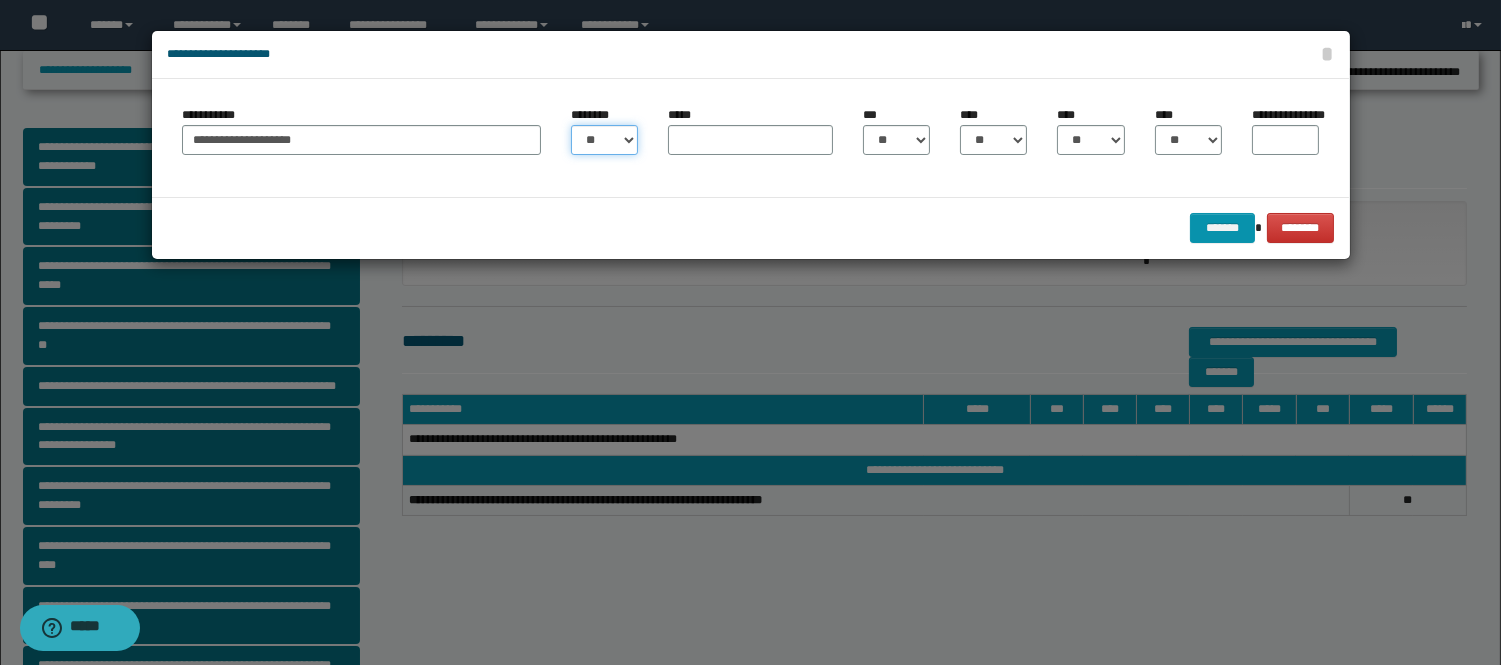 click on "*
*
*
*
*
*
*
*
*
**
**
**
**
**
**" at bounding box center [604, 140] 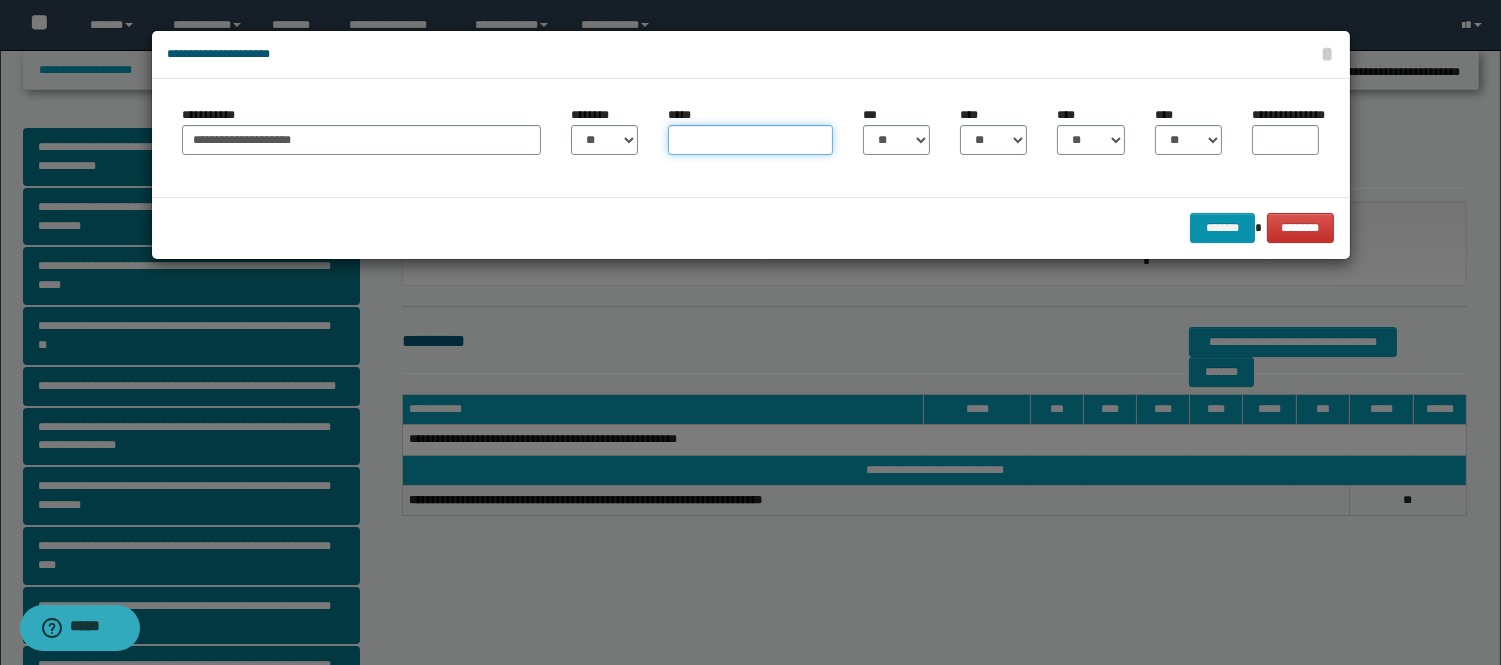 click on "*****" at bounding box center [750, 140] 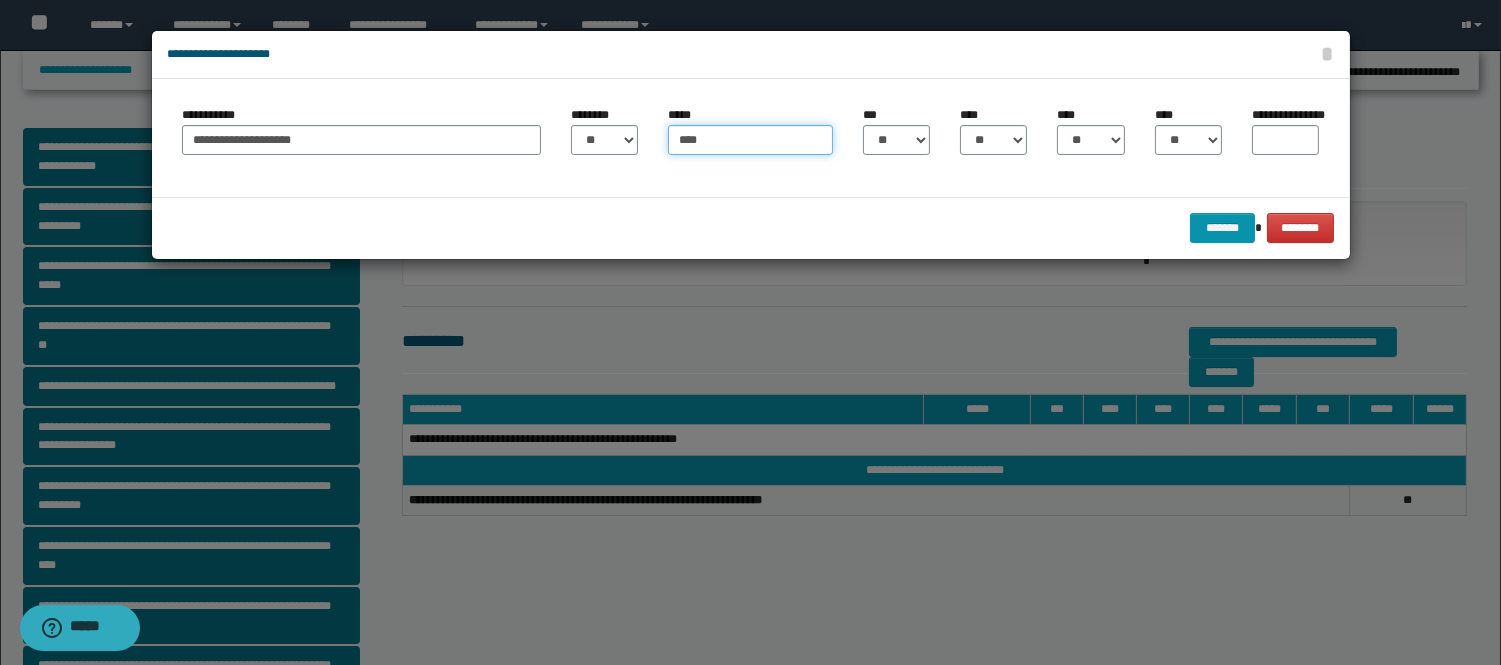 type on "****" 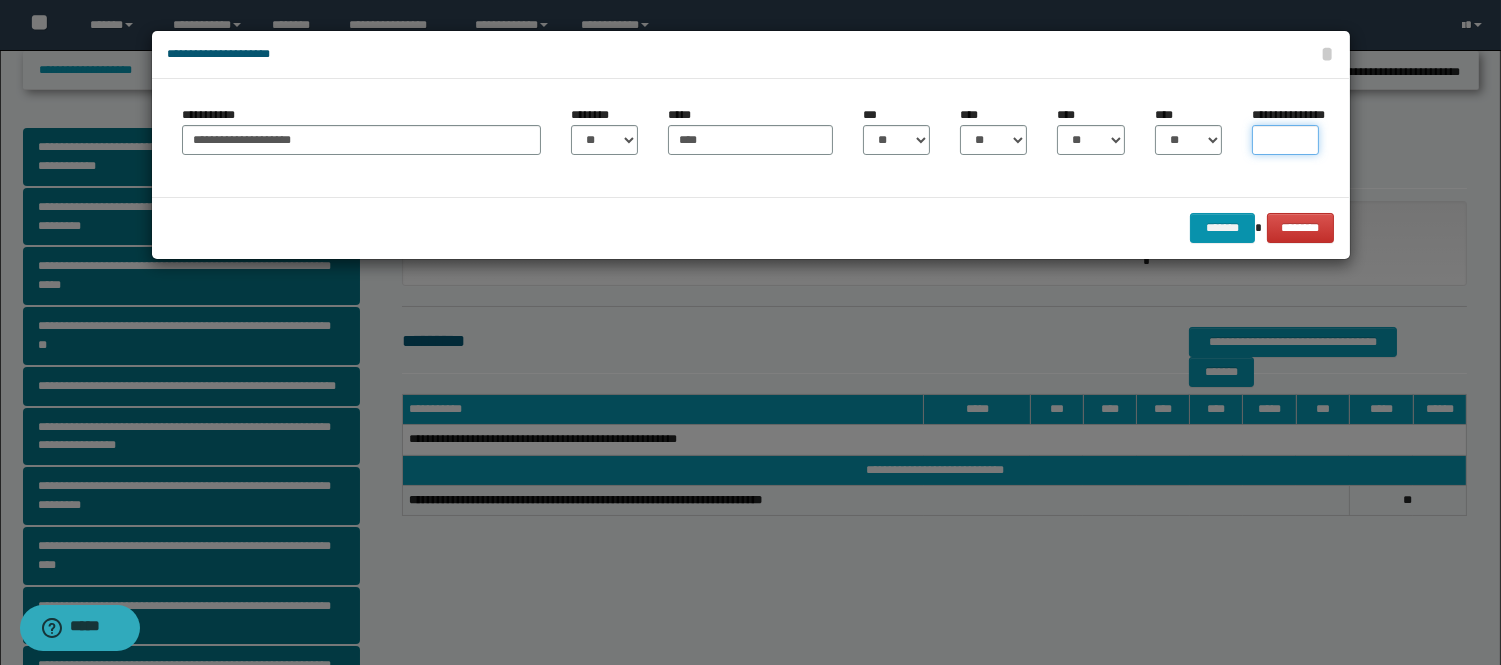 click on "**********" at bounding box center [1285, 140] 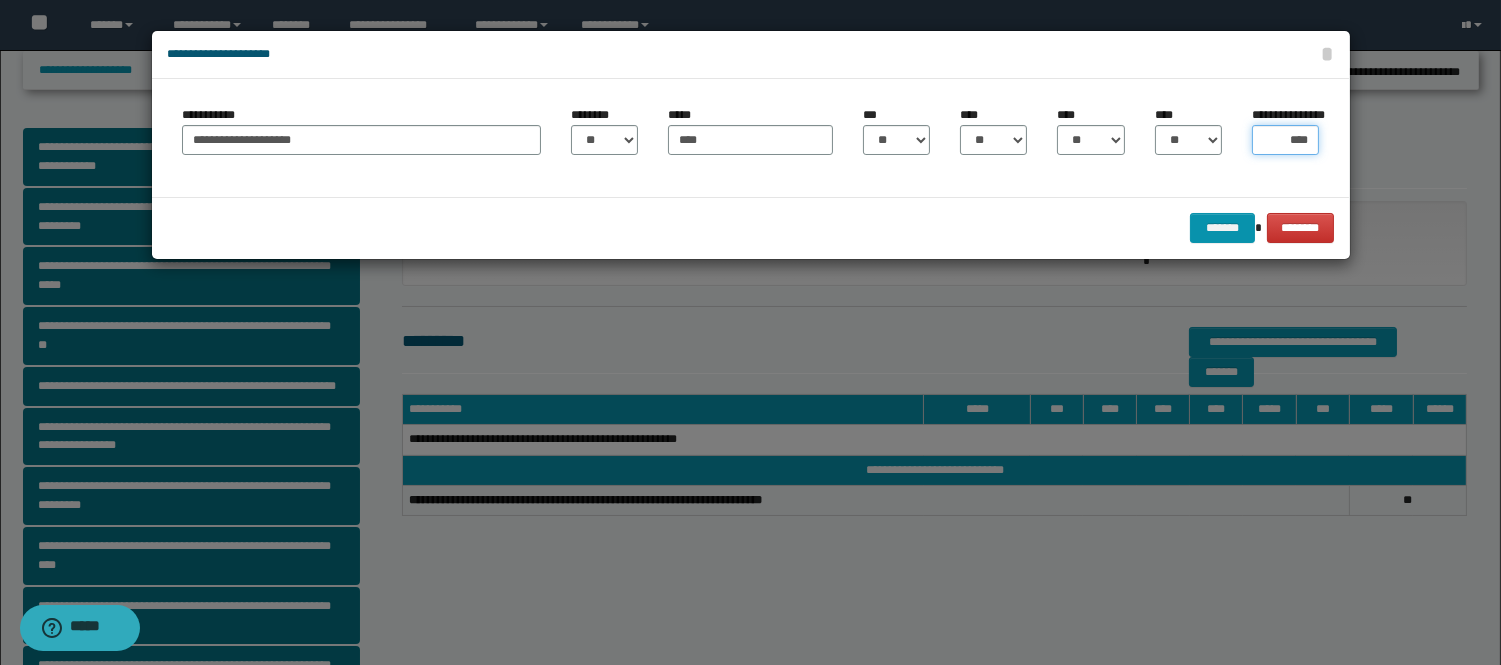 type on "*****" 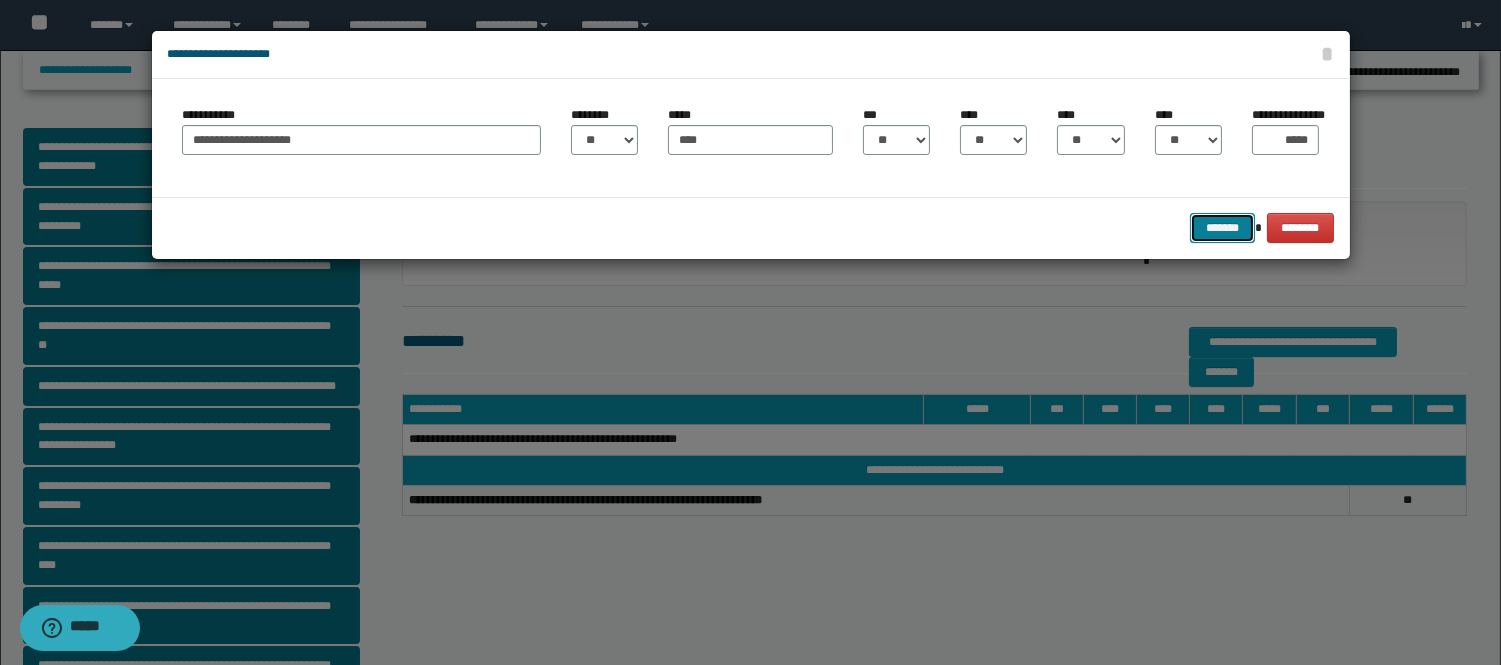 click on "*******" at bounding box center [1222, 228] 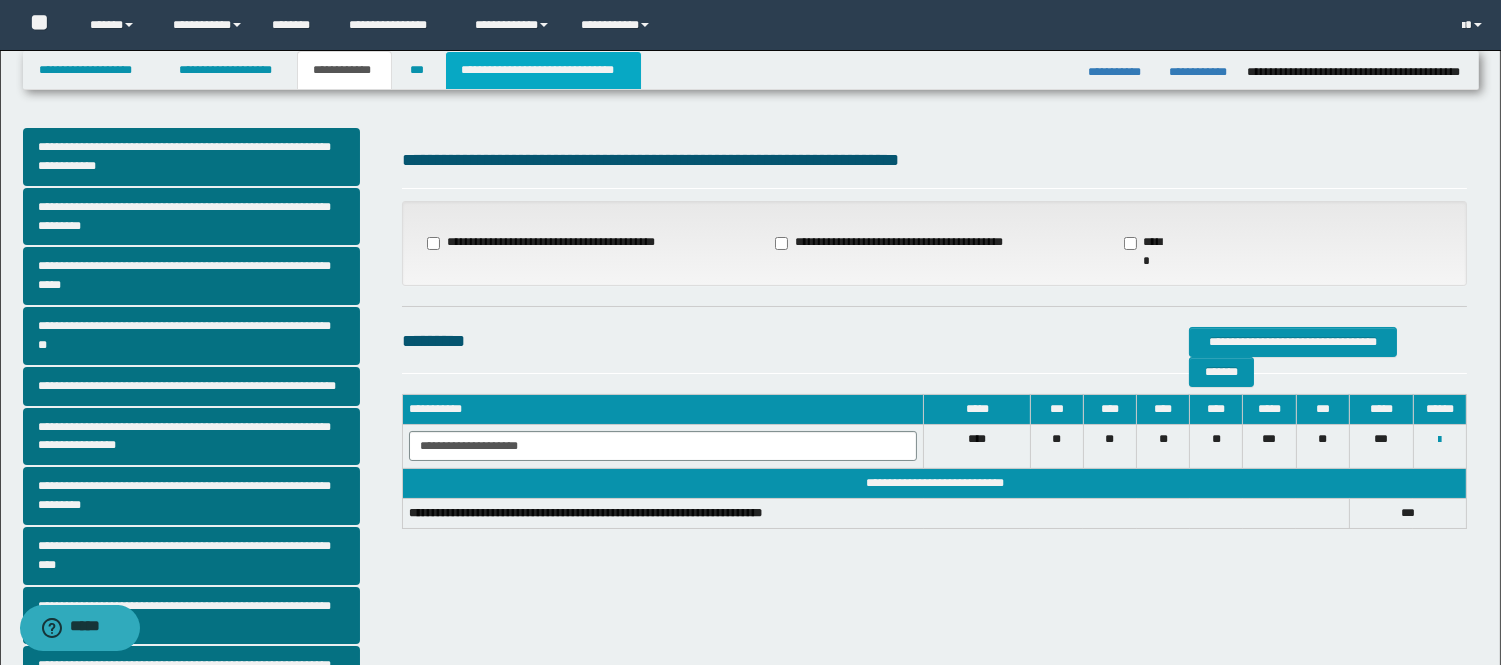 click on "**********" at bounding box center (543, 70) 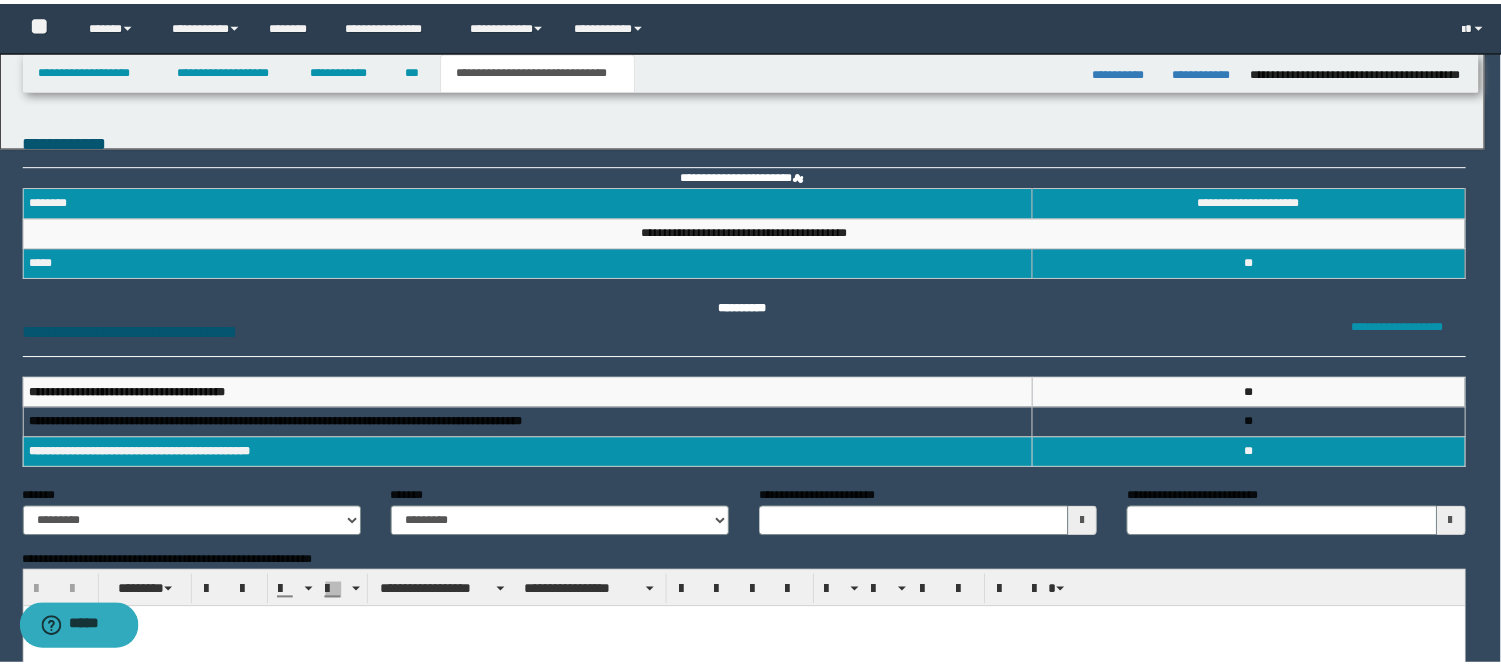 scroll, scrollTop: 0, scrollLeft: 0, axis: both 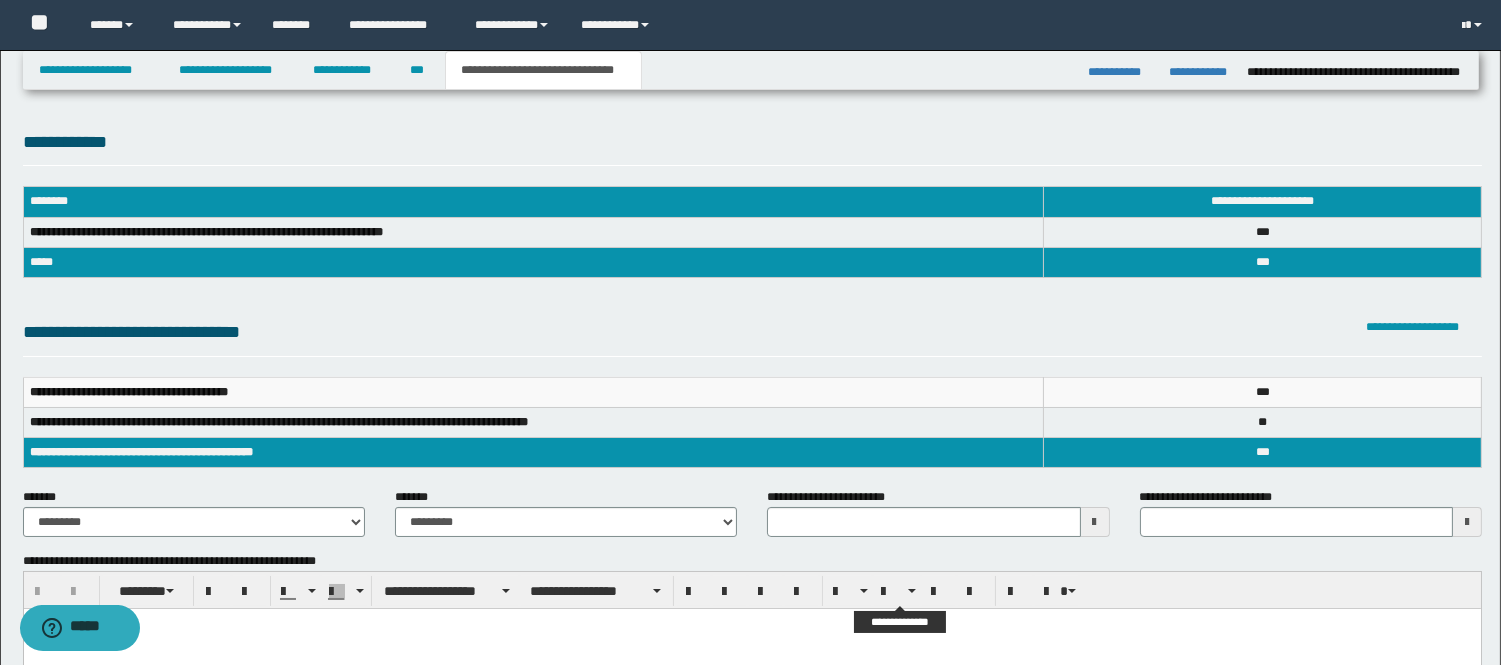 type 